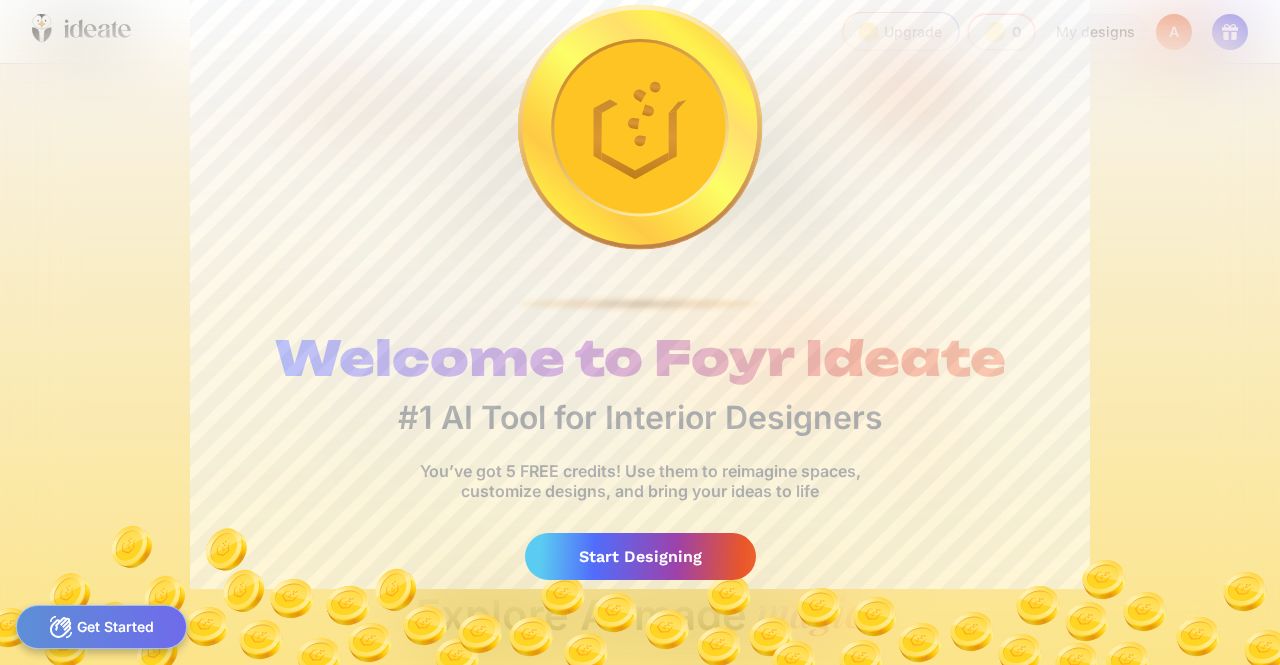 scroll, scrollTop: 0, scrollLeft: 0, axis: both 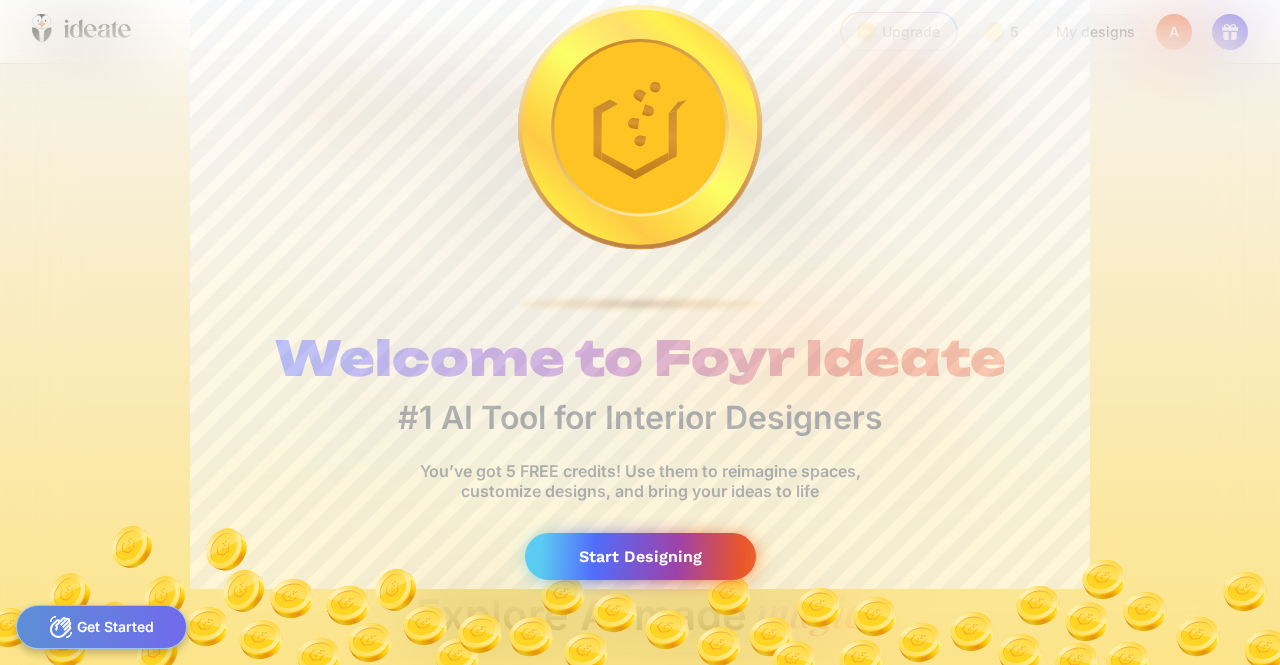 click on "Start Designing" at bounding box center (640, 556) 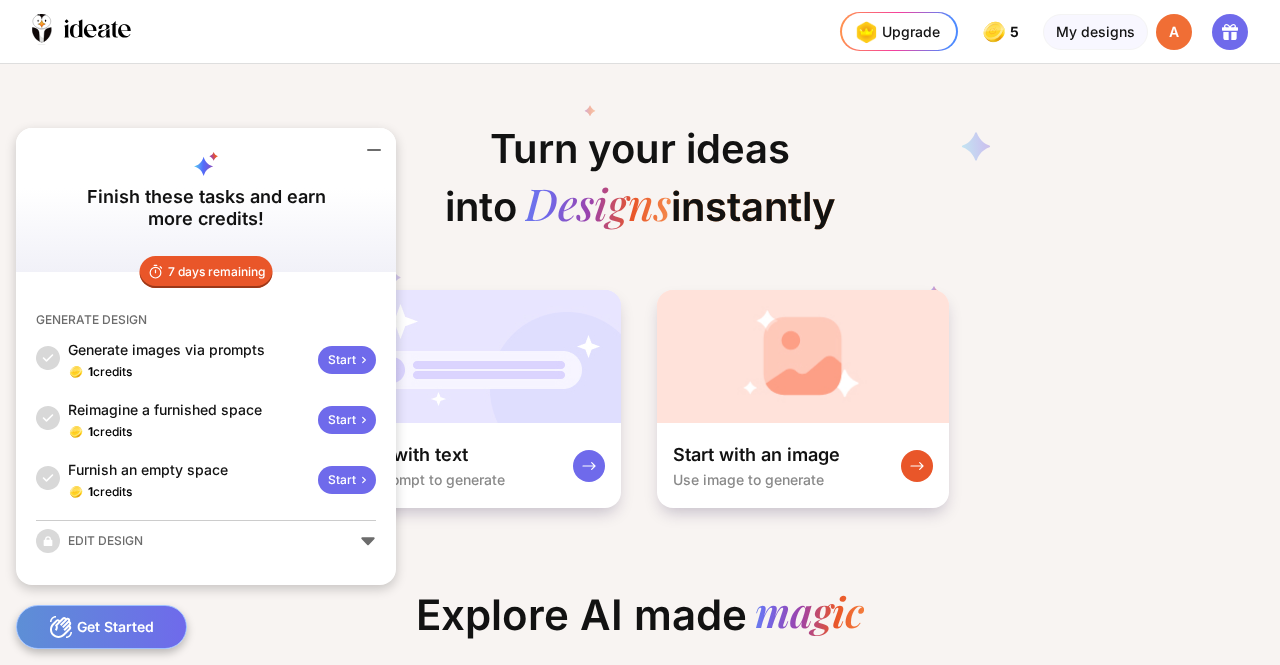 click 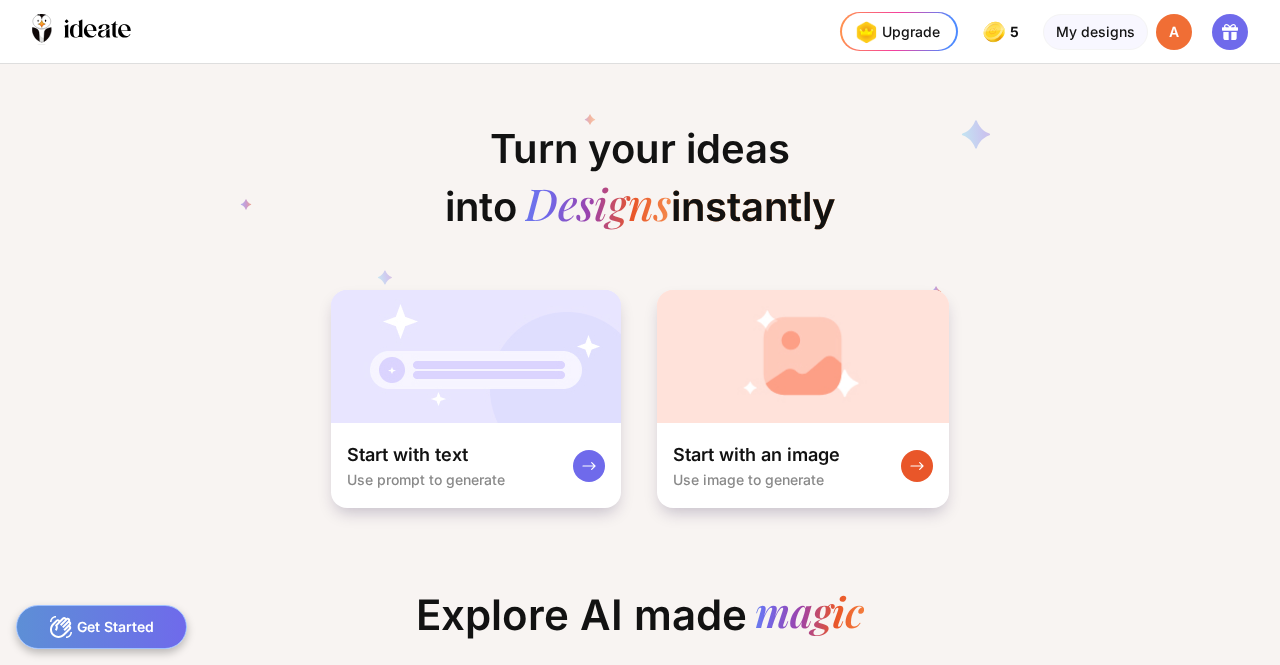click 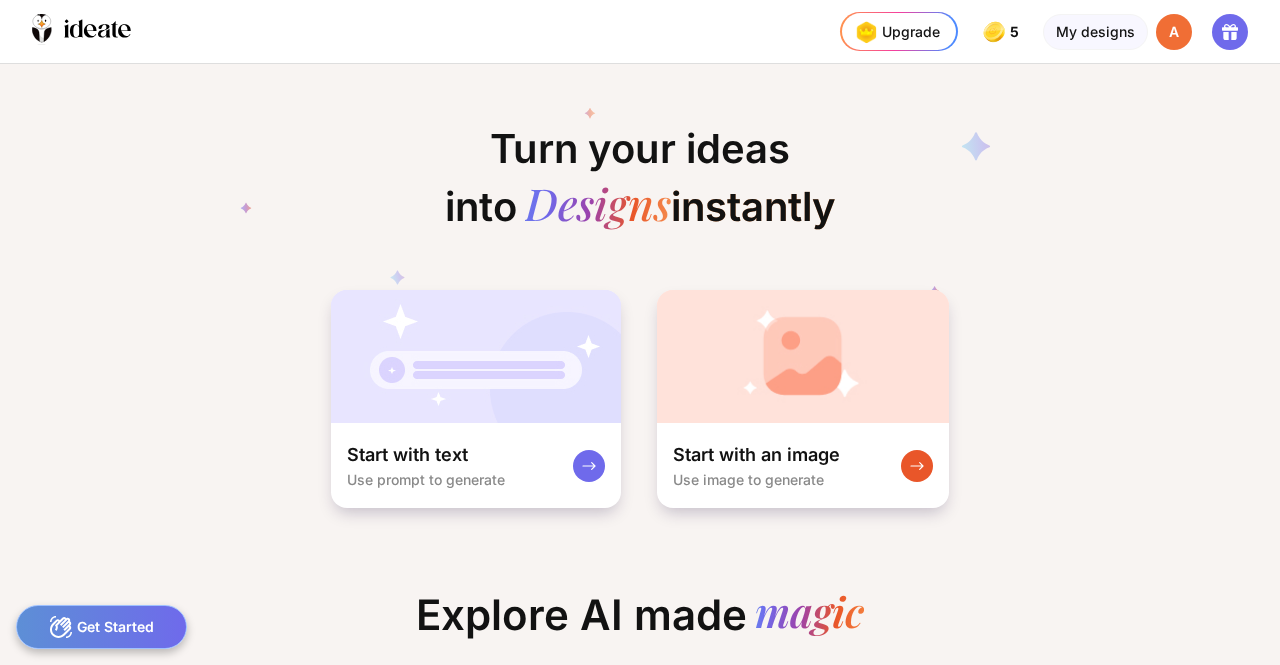 click 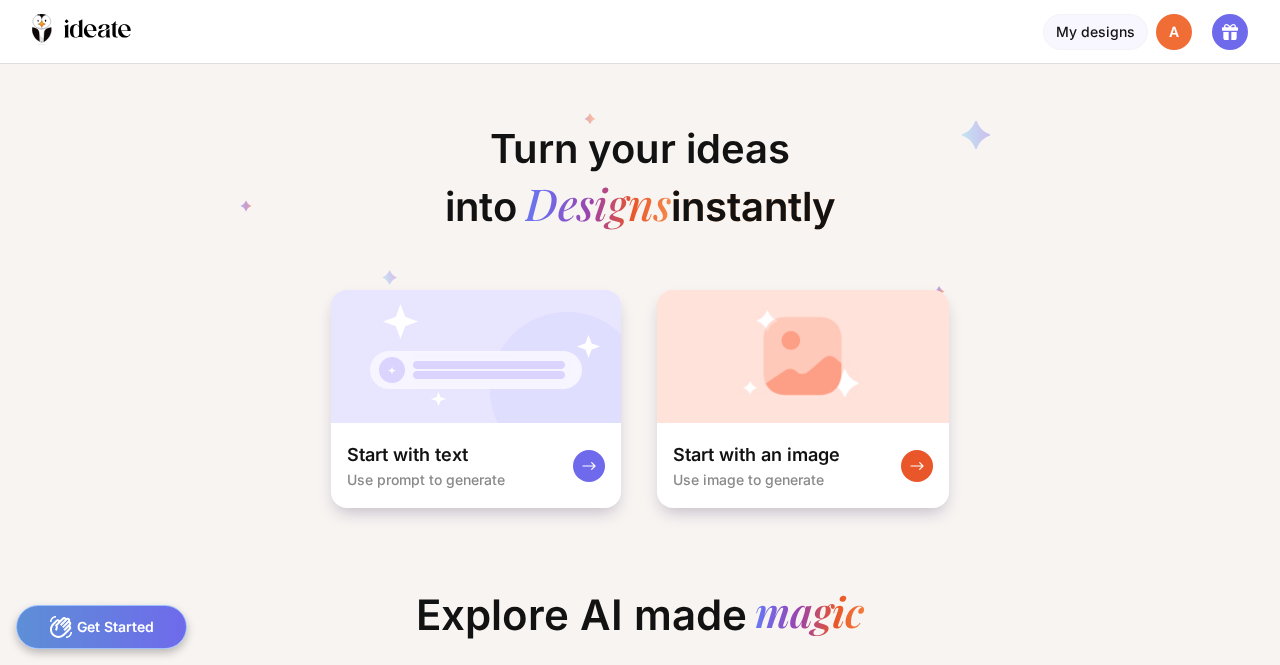 scroll, scrollTop: 0, scrollLeft: 0, axis: both 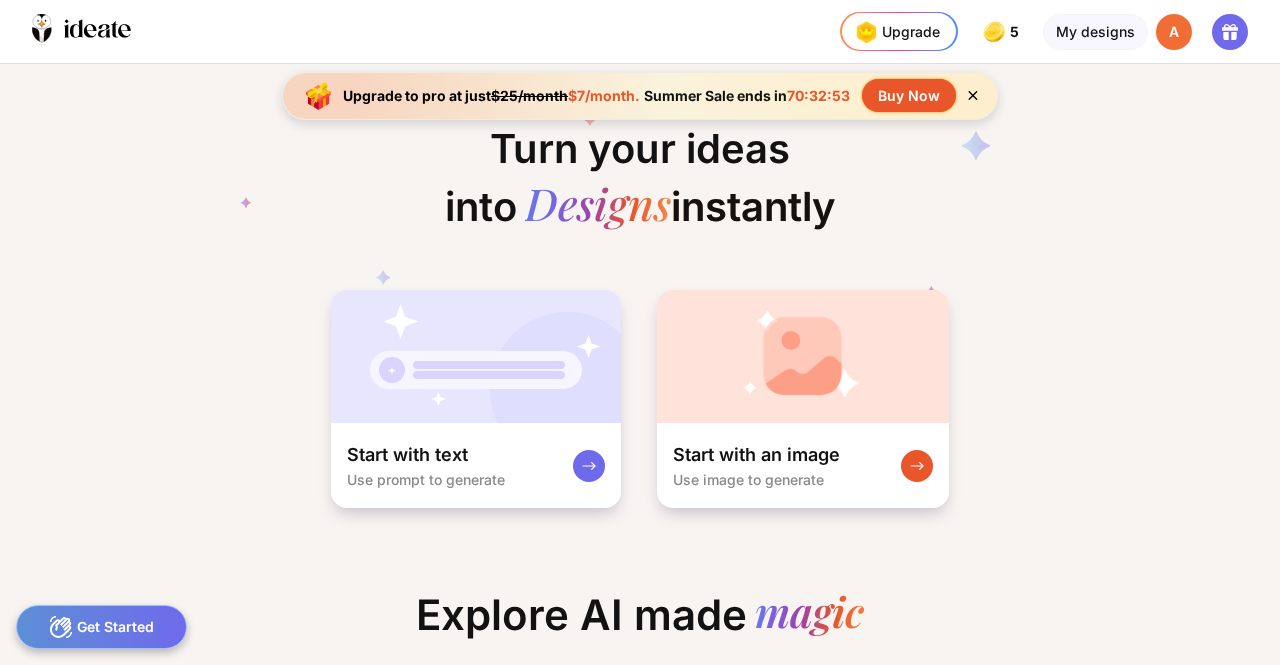 click on "Upgrade to pro at just  $25/month $7/month. Summer Sale ends in  70:32:53  Buy Now" at bounding box center [640, 96] 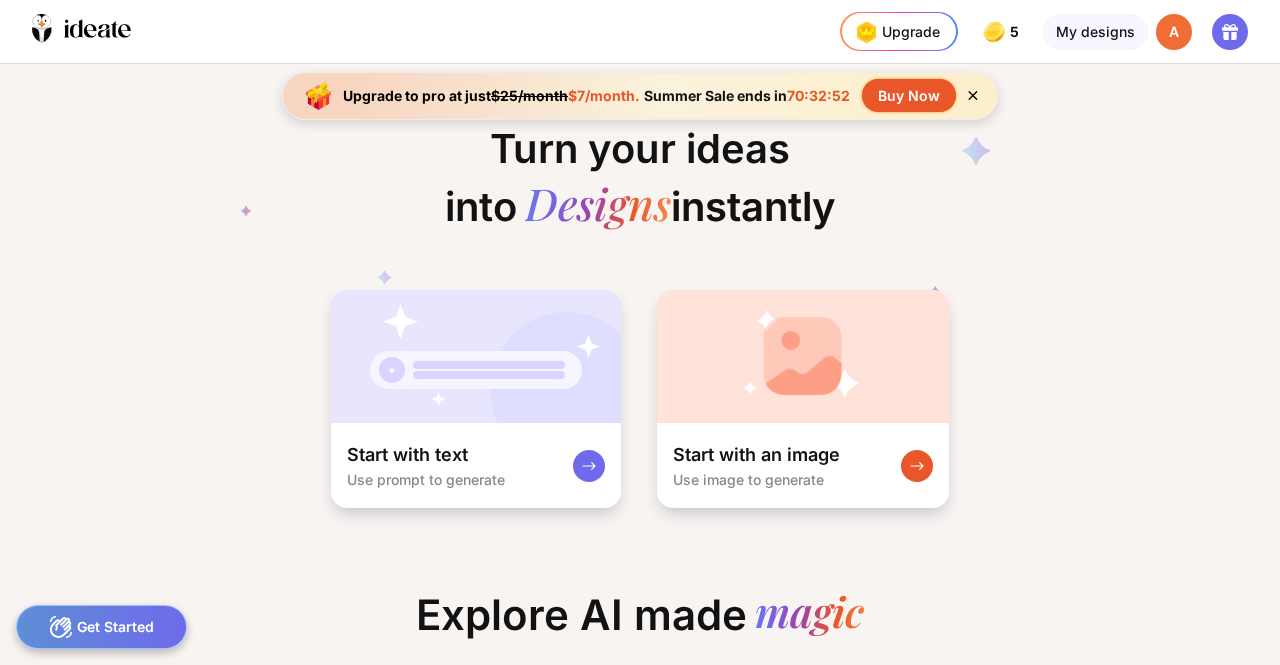 click on "Upgrade to pro at just  $25/month $7/month." at bounding box center [491, 95] 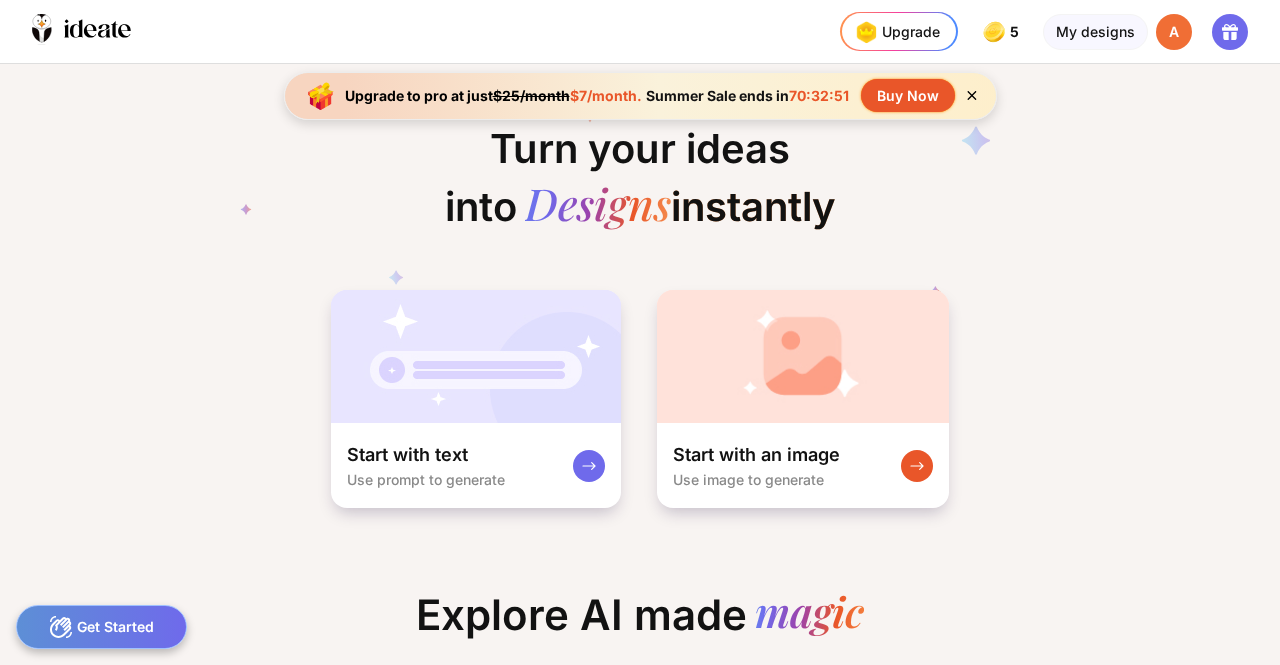 click at bounding box center (321, 96) 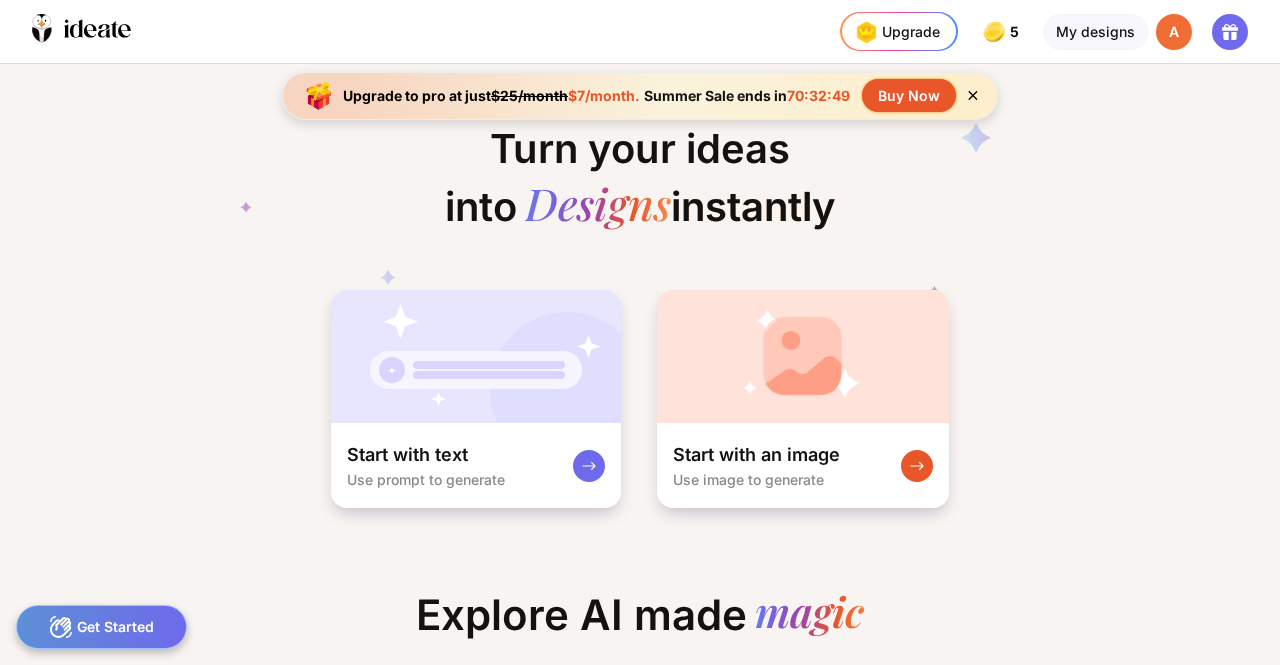 click on "Buy Now" at bounding box center [909, 95] 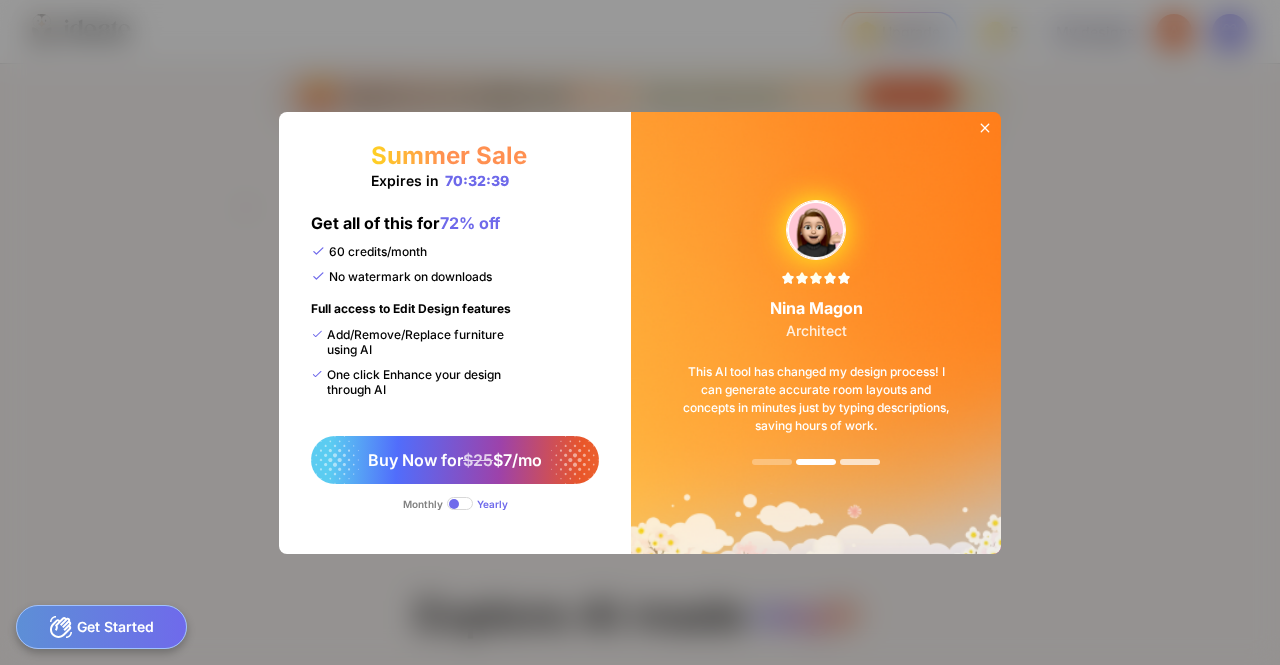 click 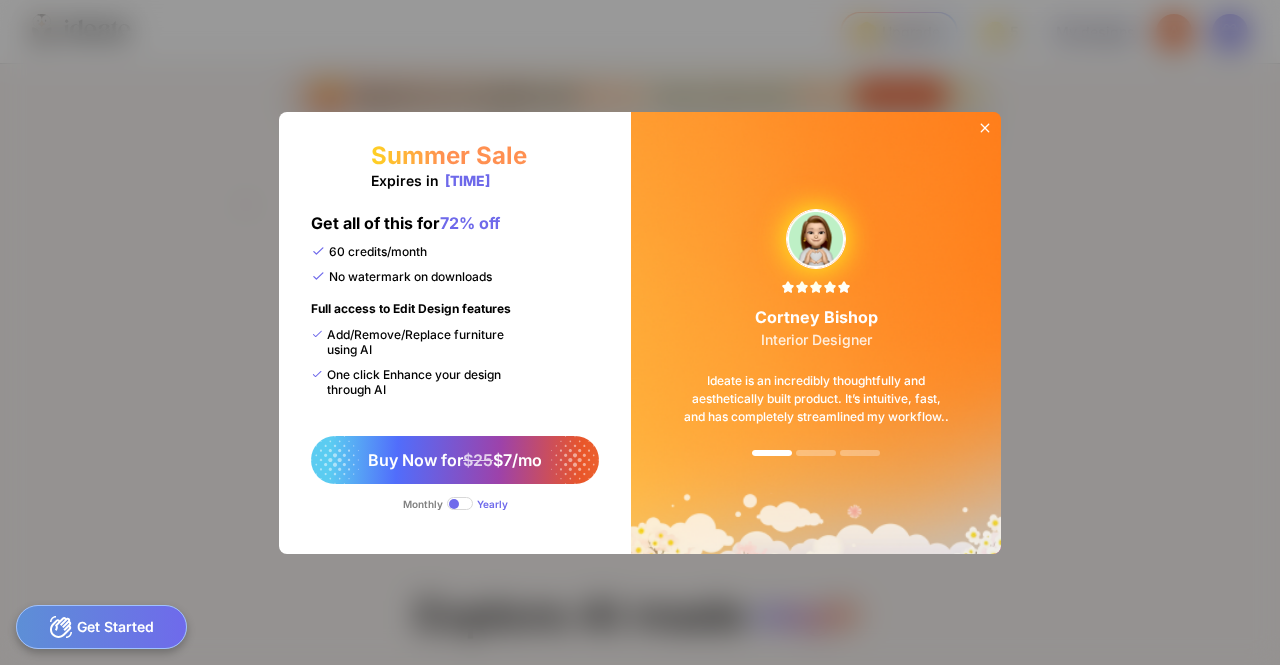 click on "Summer Sale  Expires in  70:32:33  Get all of this for  72% off  60 credits/month  No watermark on downloads Full access to Edit Design features  Add/Remove/Replace furniture using AI  One click Enhance your design through AI Buy Now for  $25  $7/mo  Monthly  Yearly" at bounding box center (455, 333) 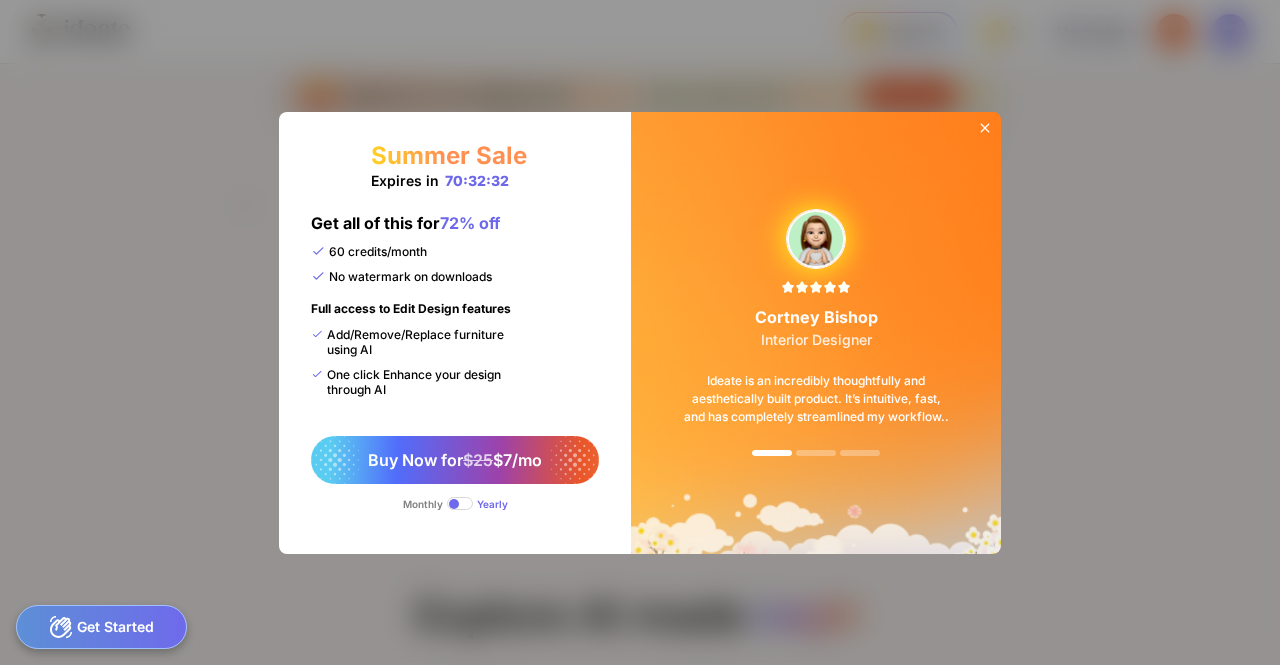 click at bounding box center (816, 288) 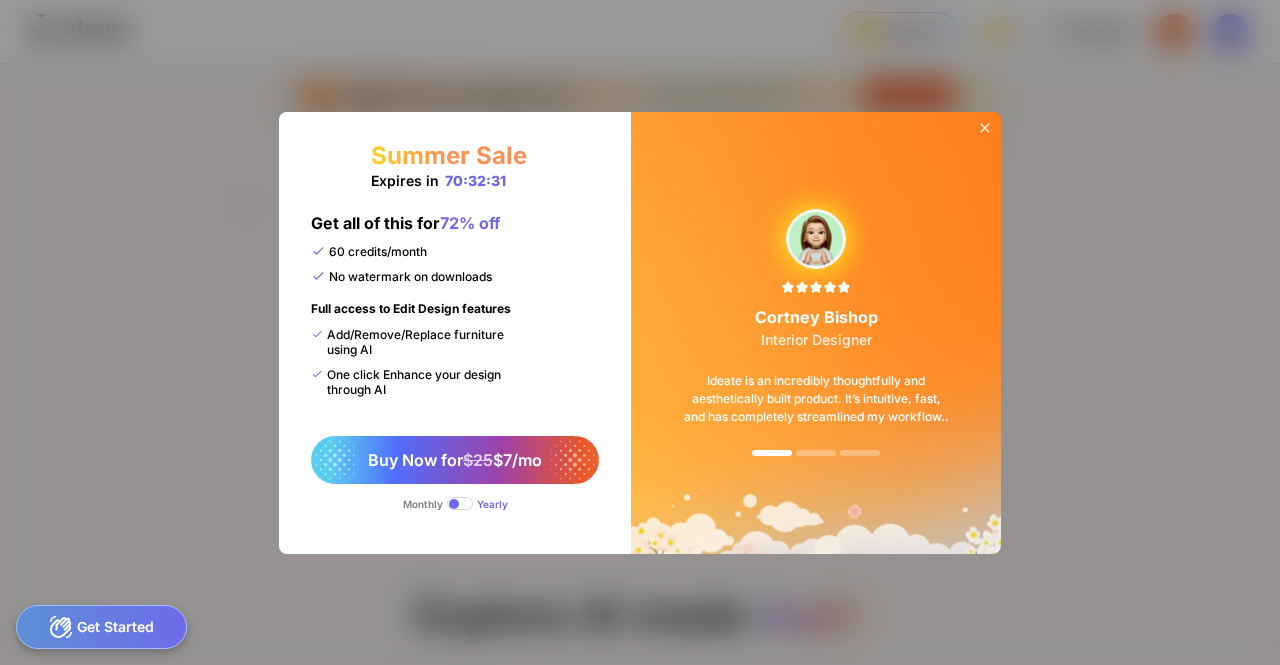 click at bounding box center [816, 288] 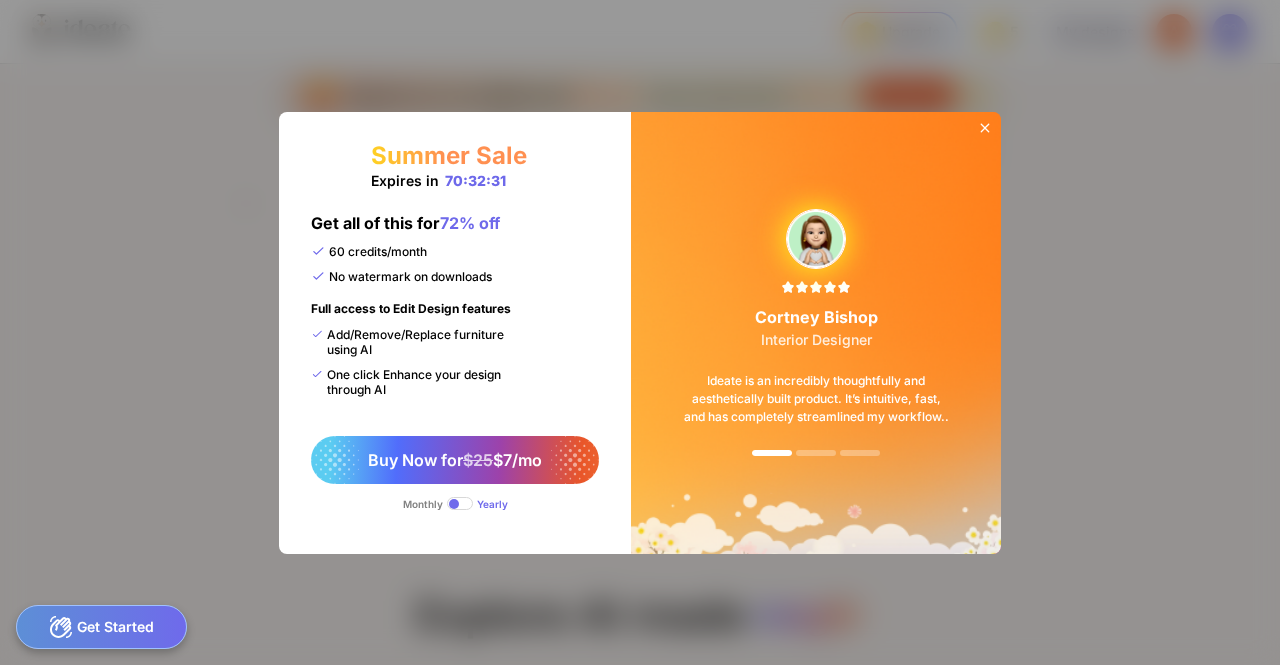 click at bounding box center (816, 288) 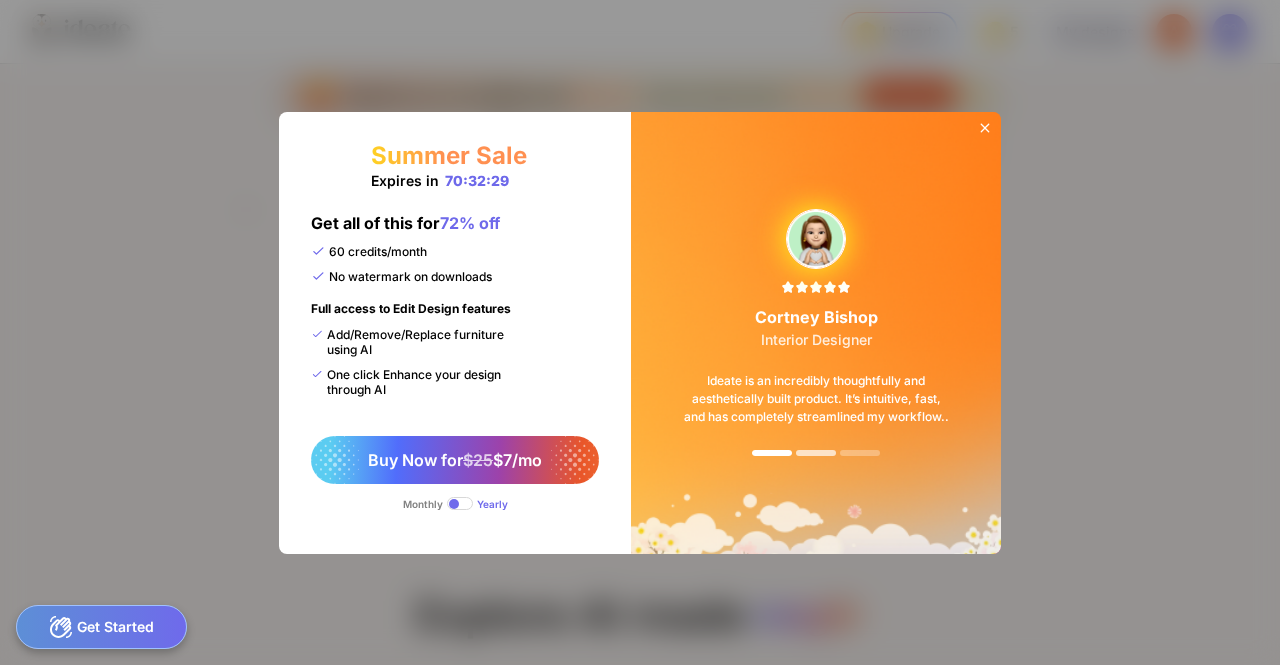 click 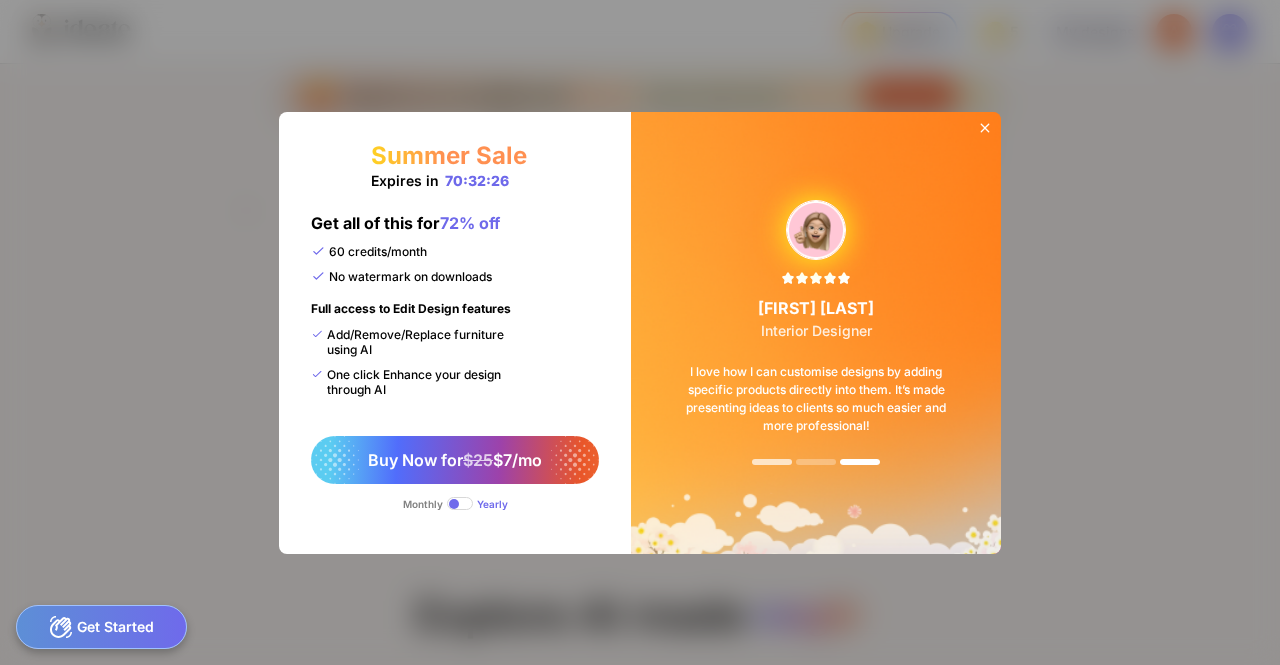 click 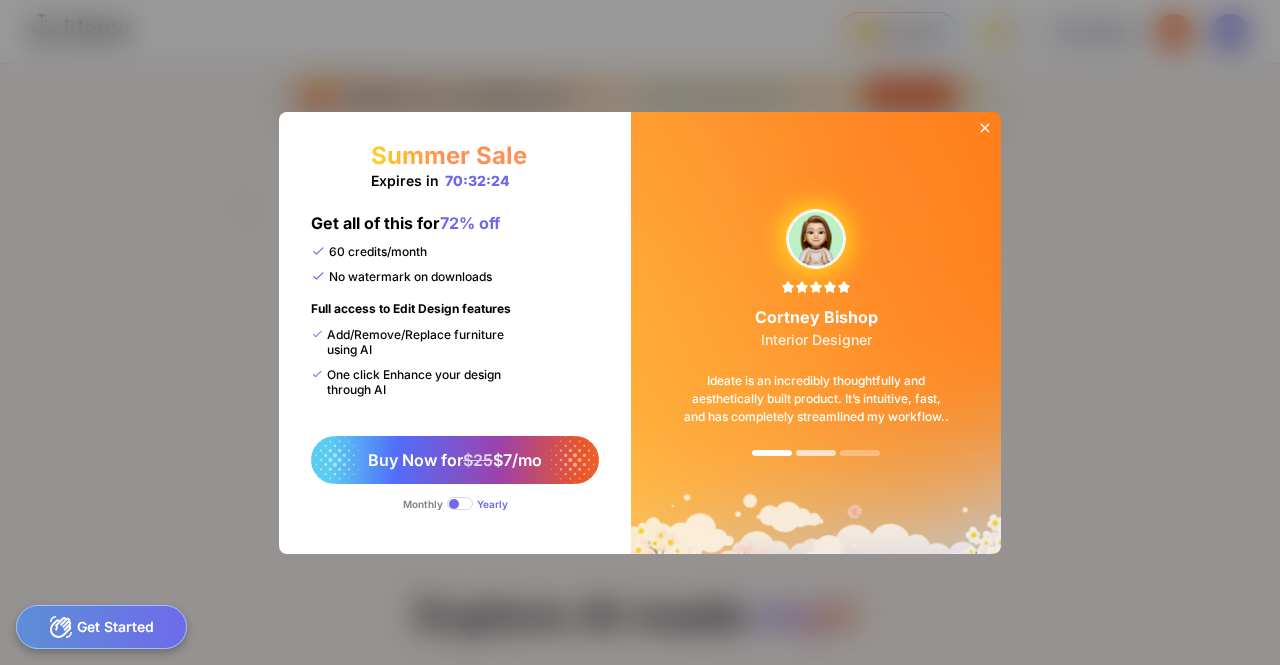 click 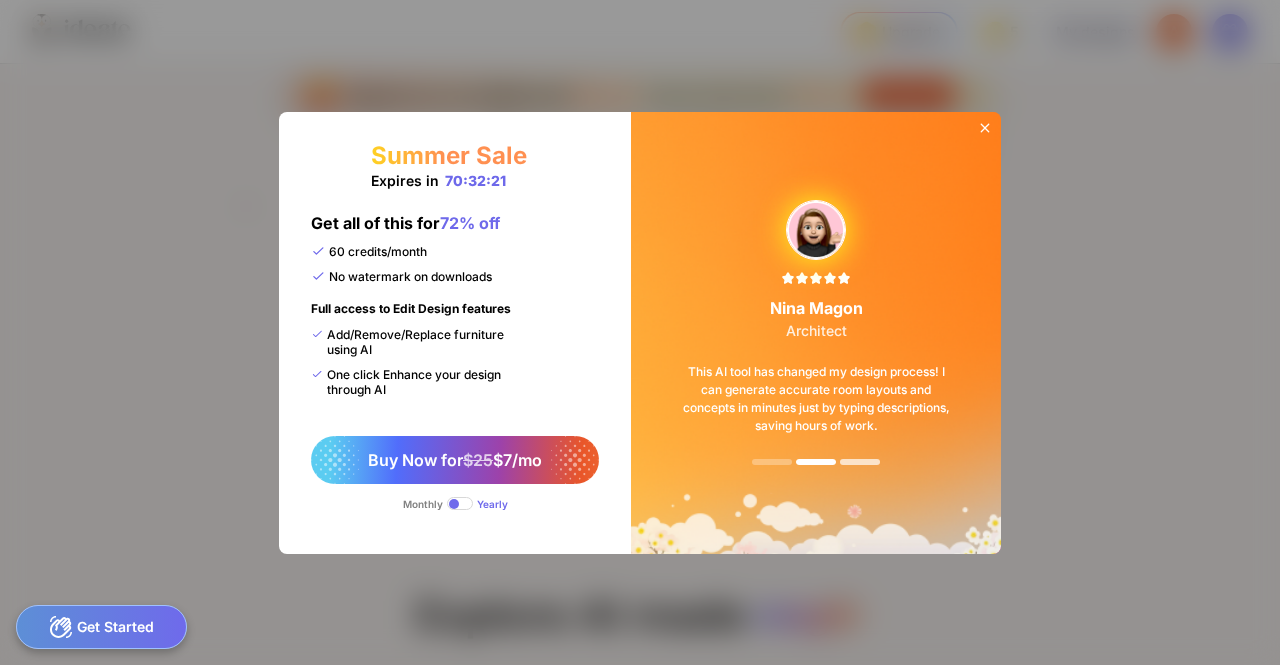 click 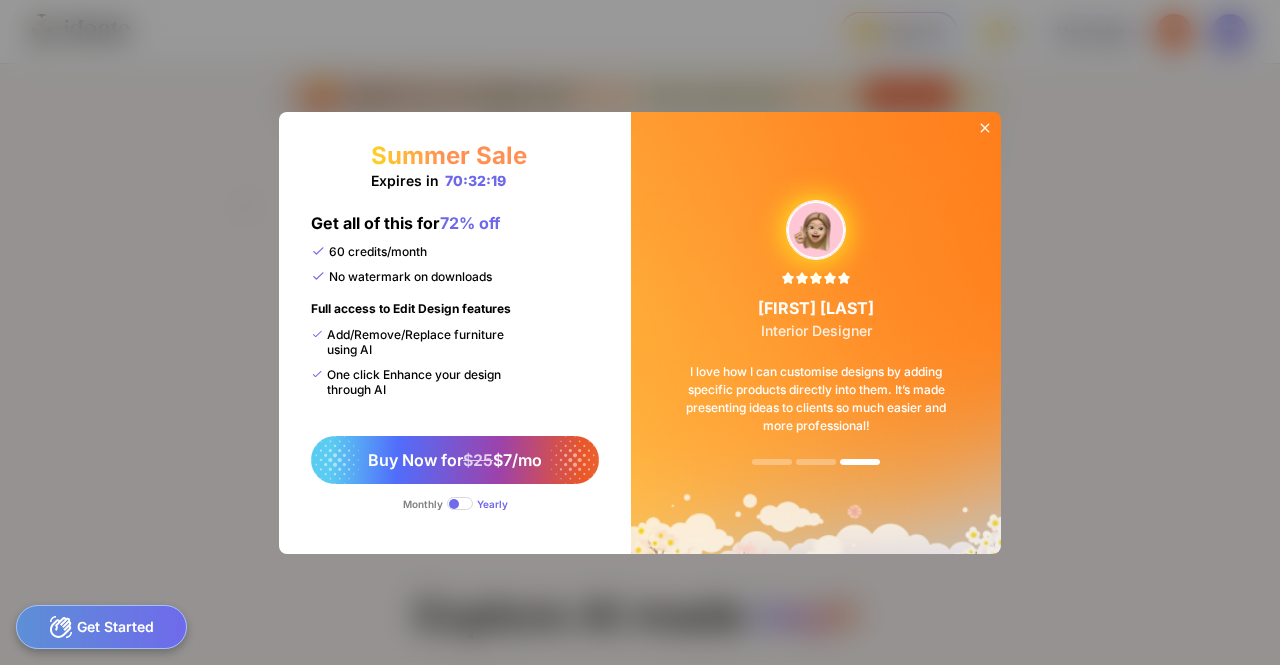 click 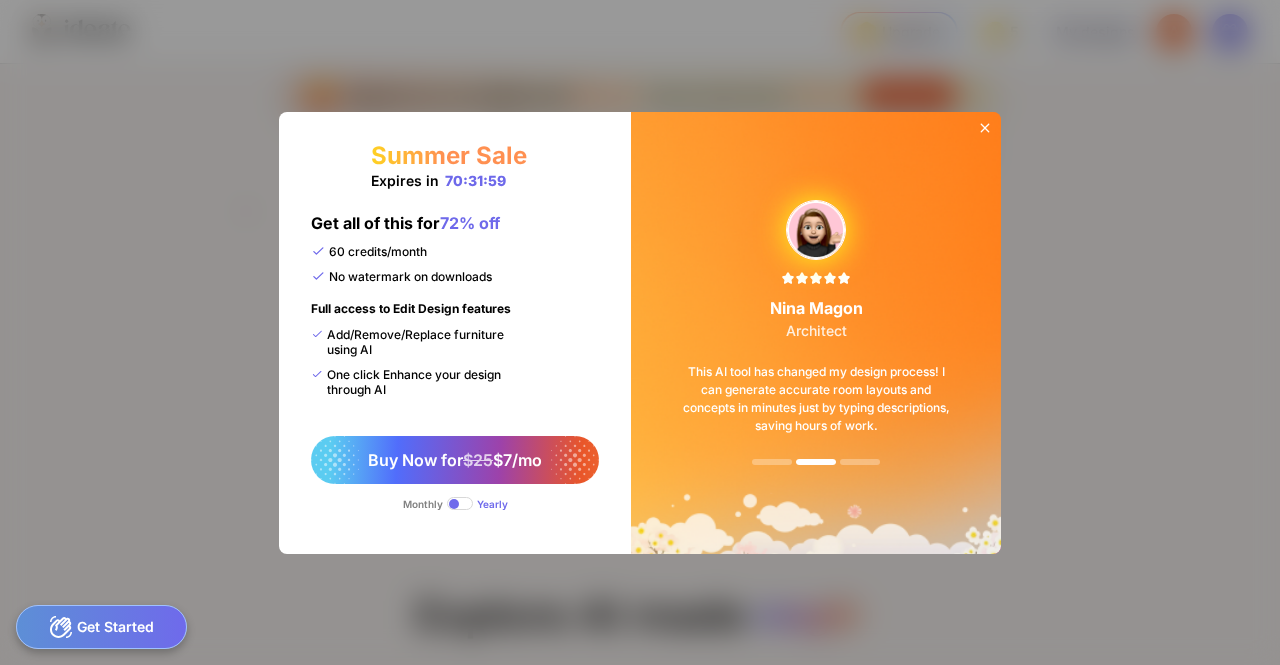 click 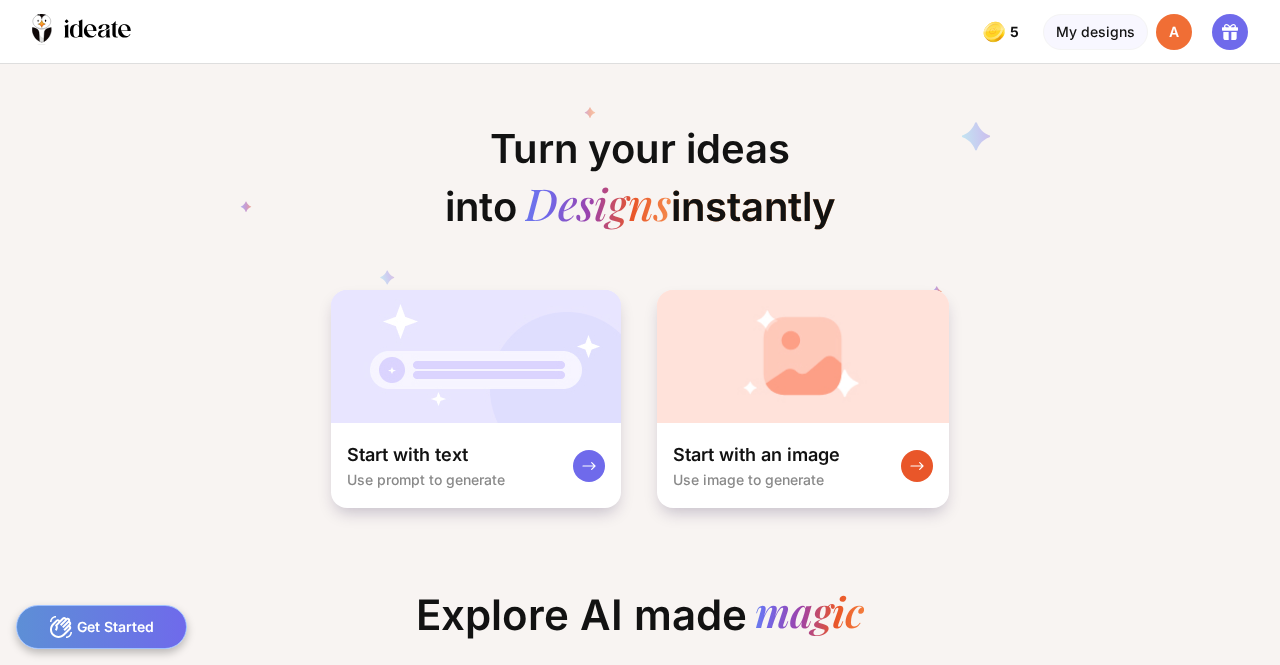 scroll, scrollTop: 0, scrollLeft: 0, axis: both 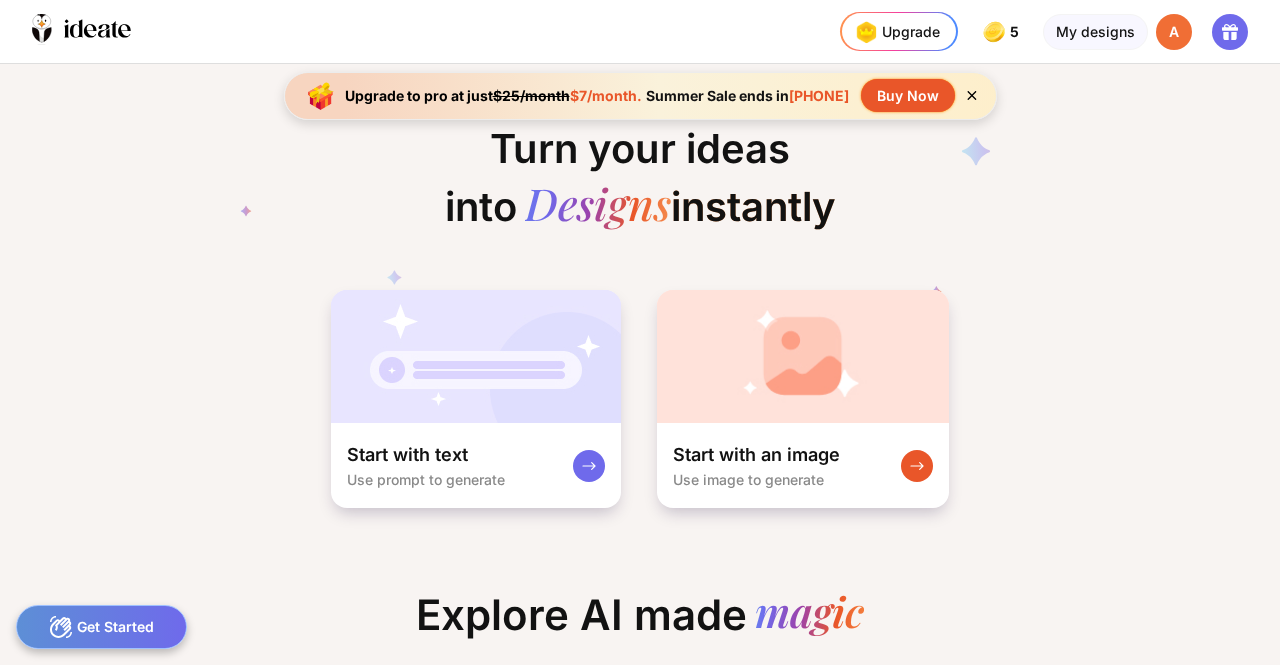 click on "A" at bounding box center (1174, 32) 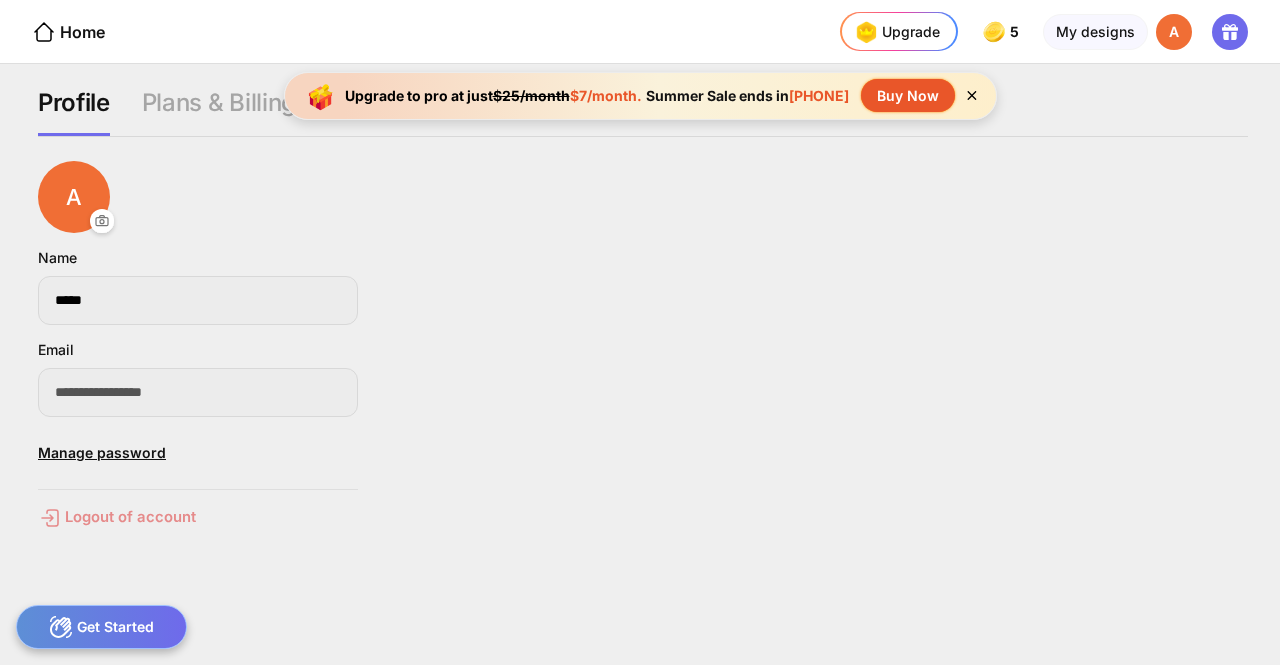 click on "Logout of account" at bounding box center [198, 518] 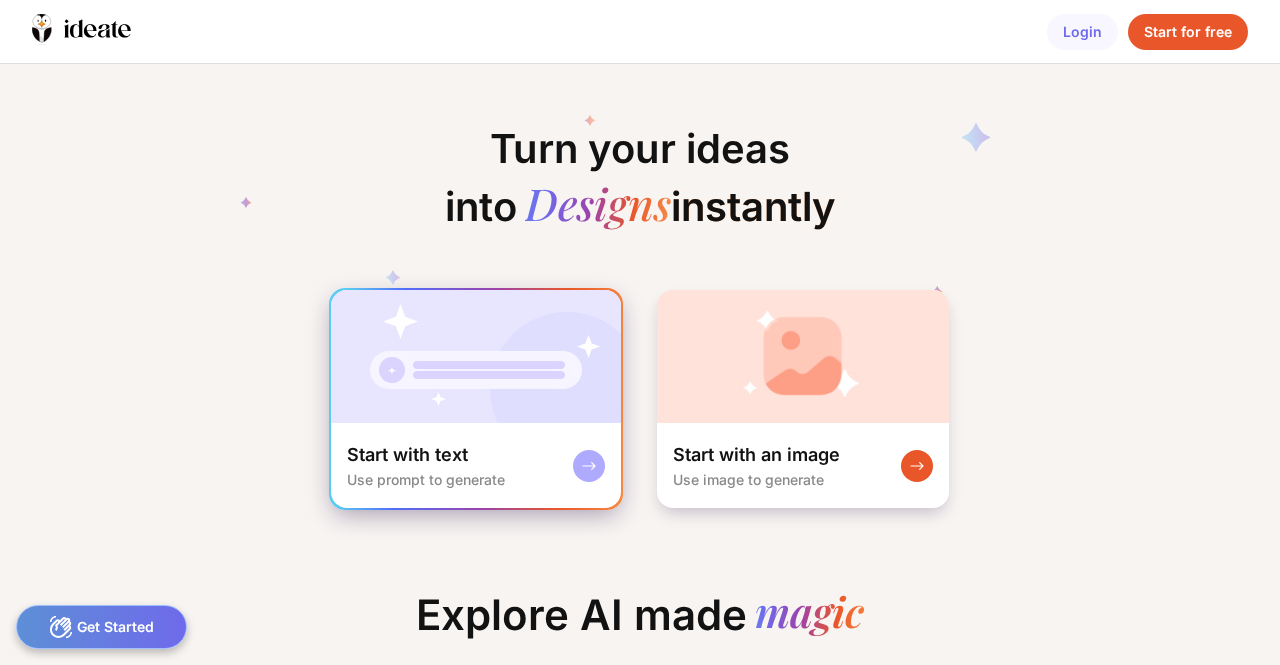 scroll, scrollTop: 0, scrollLeft: 0, axis: both 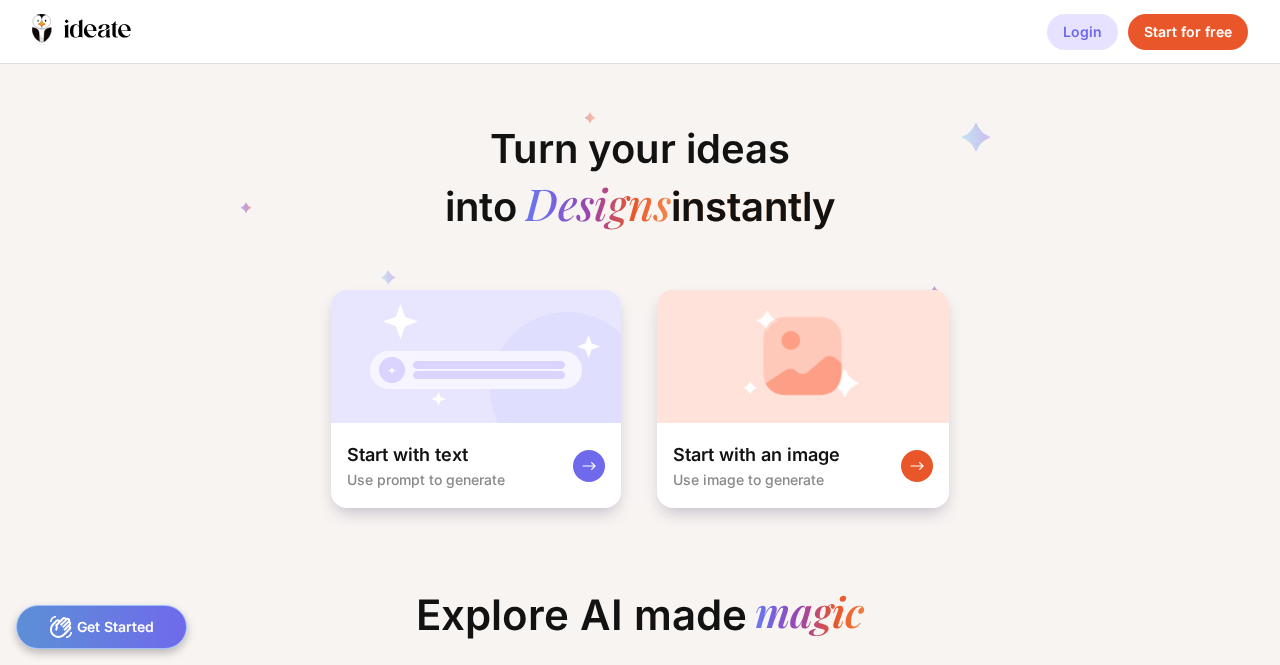 click on "Login" at bounding box center (1082, 32) 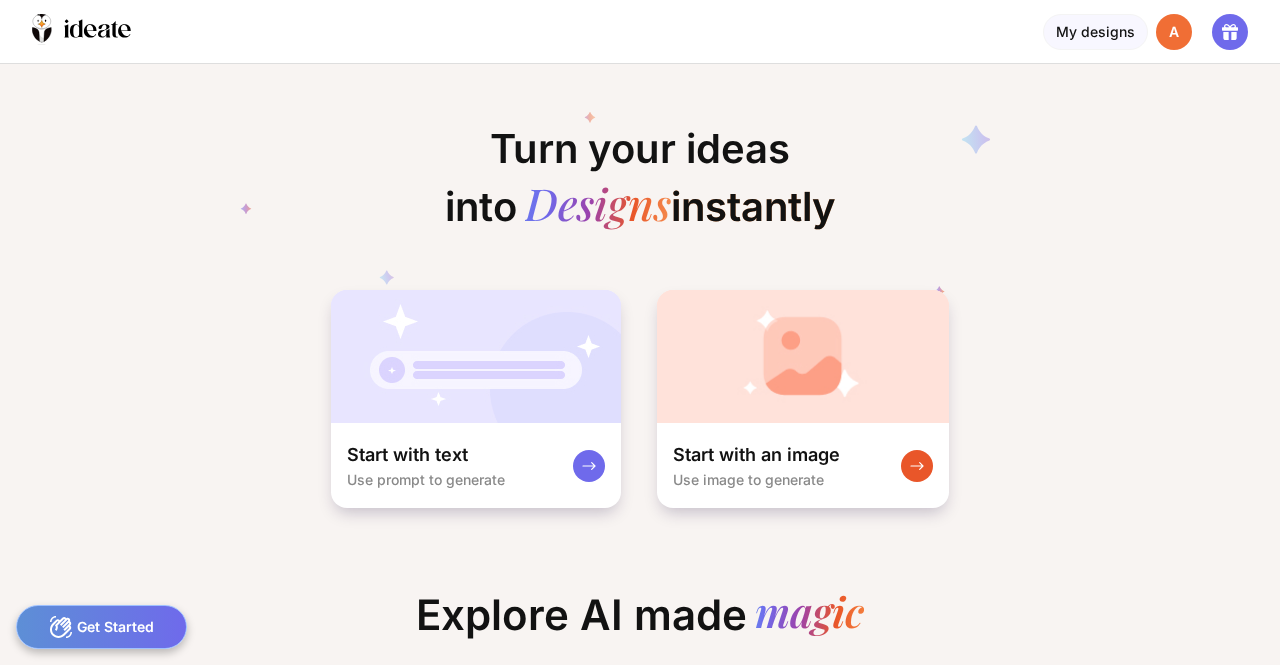 scroll, scrollTop: 0, scrollLeft: 0, axis: both 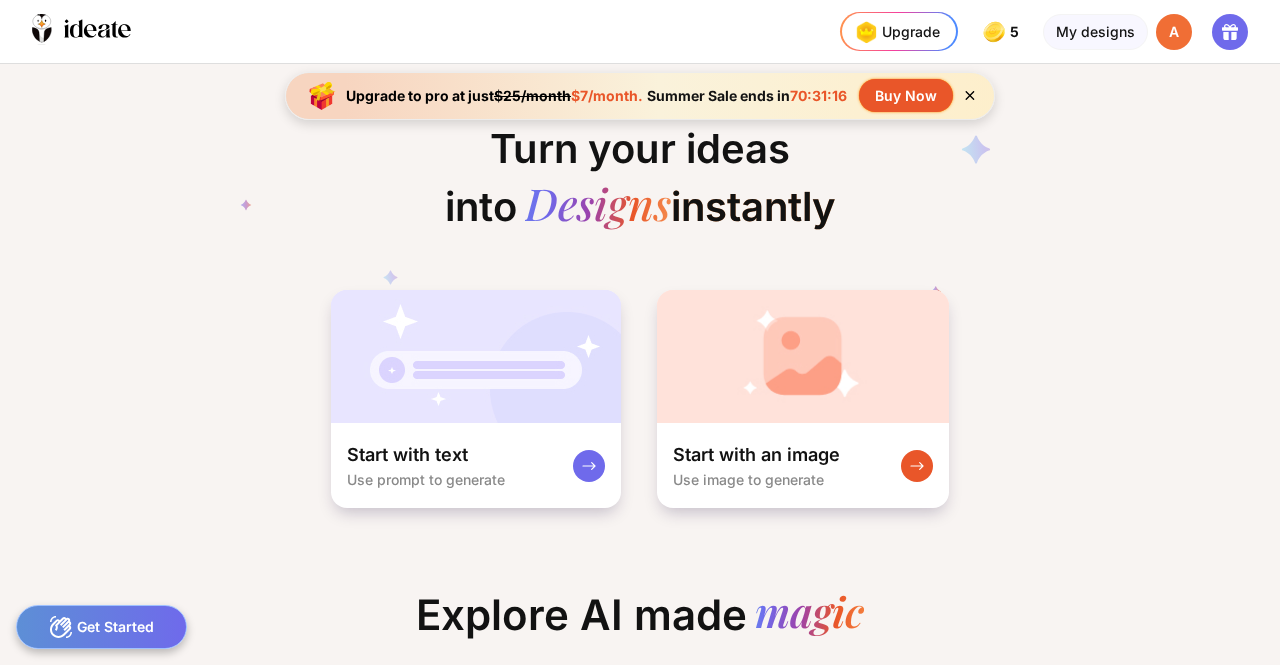 click 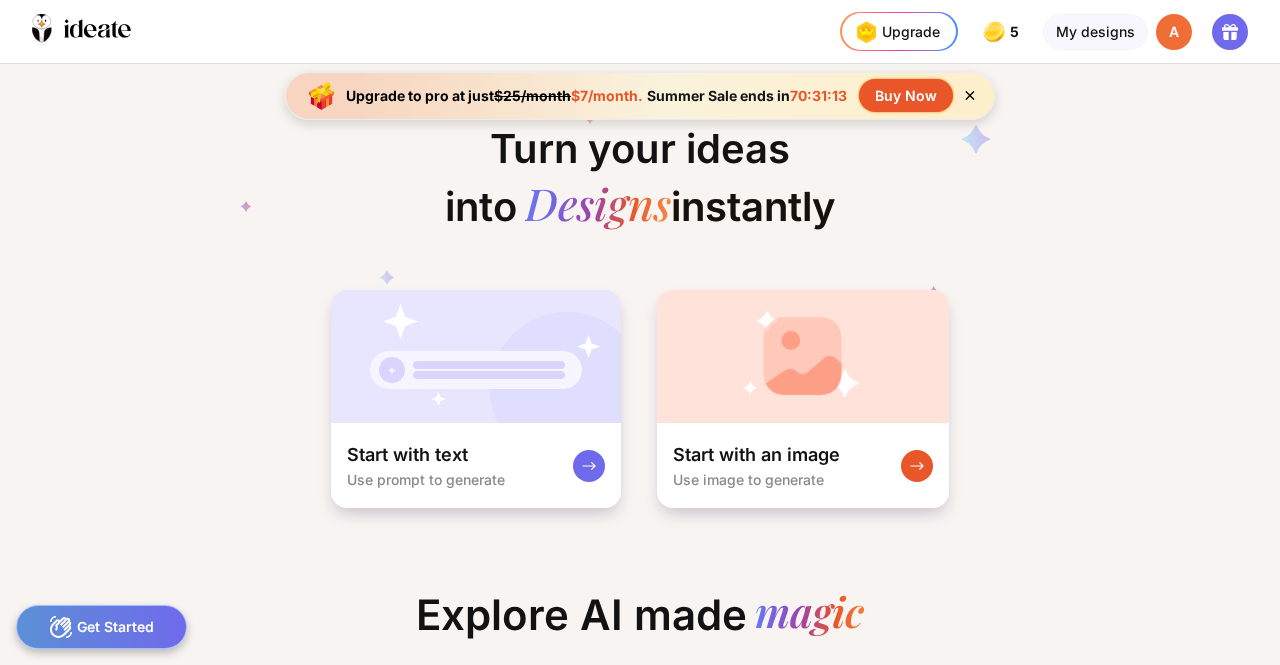 click on "$7/month." at bounding box center (607, 95) 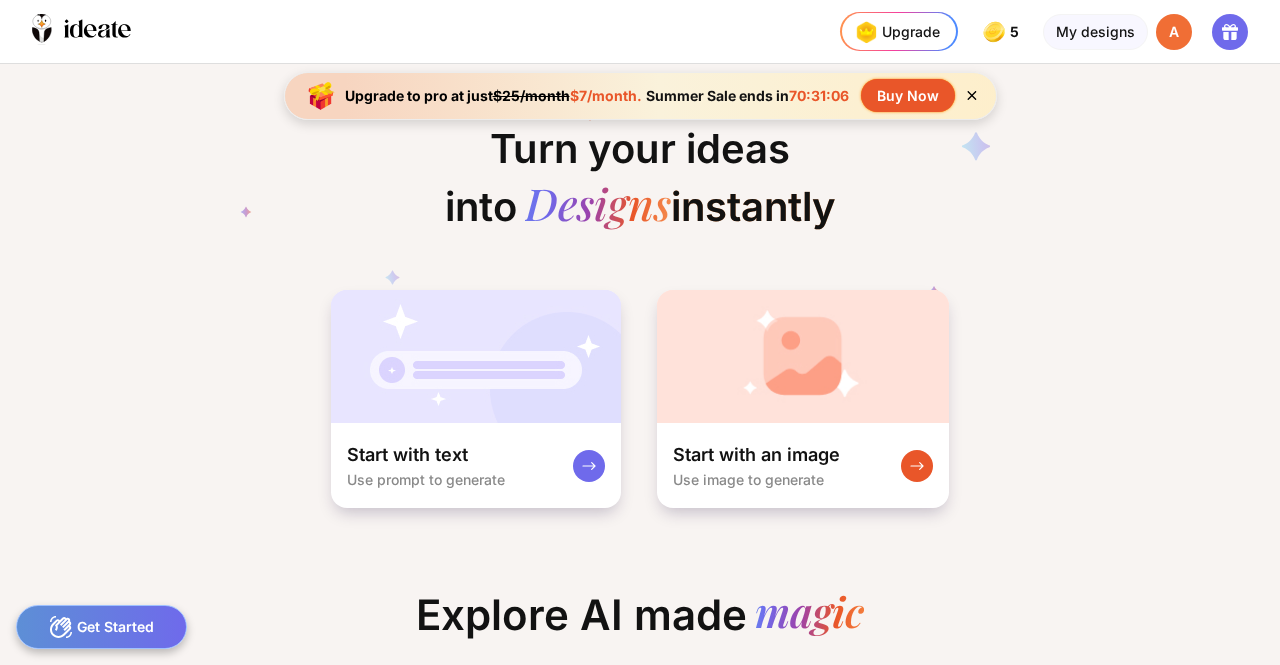 click on "Buy Now" at bounding box center (908, 95) 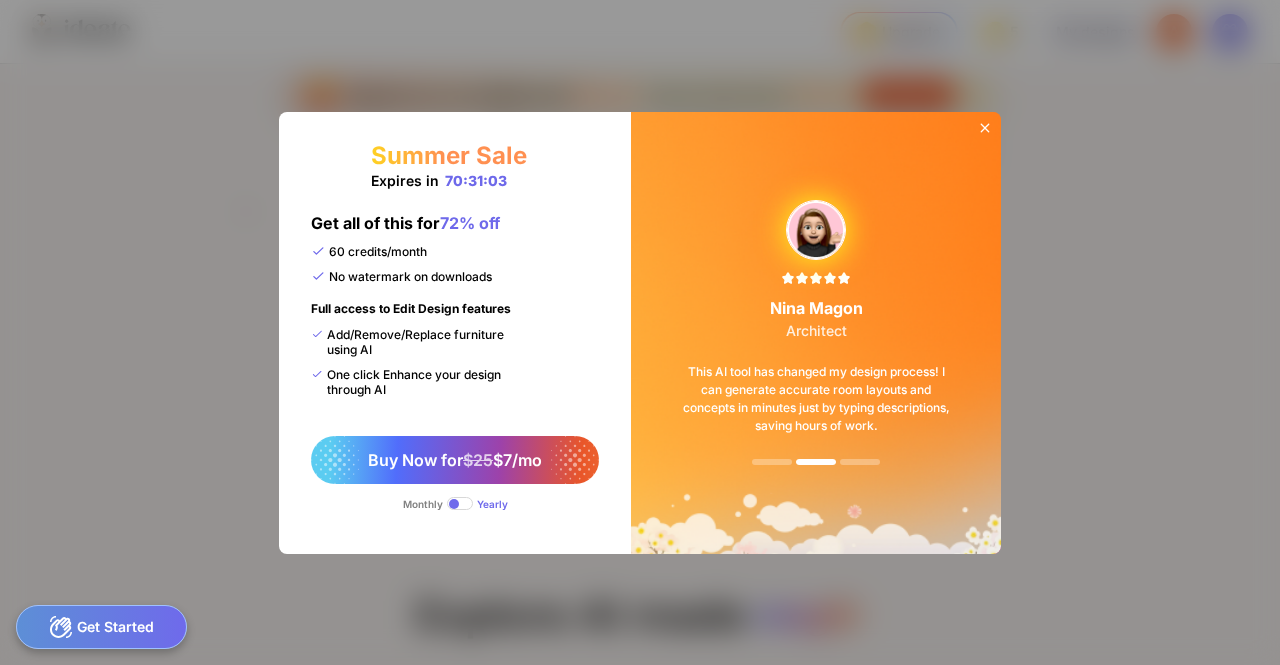 click at bounding box center (460, 503) 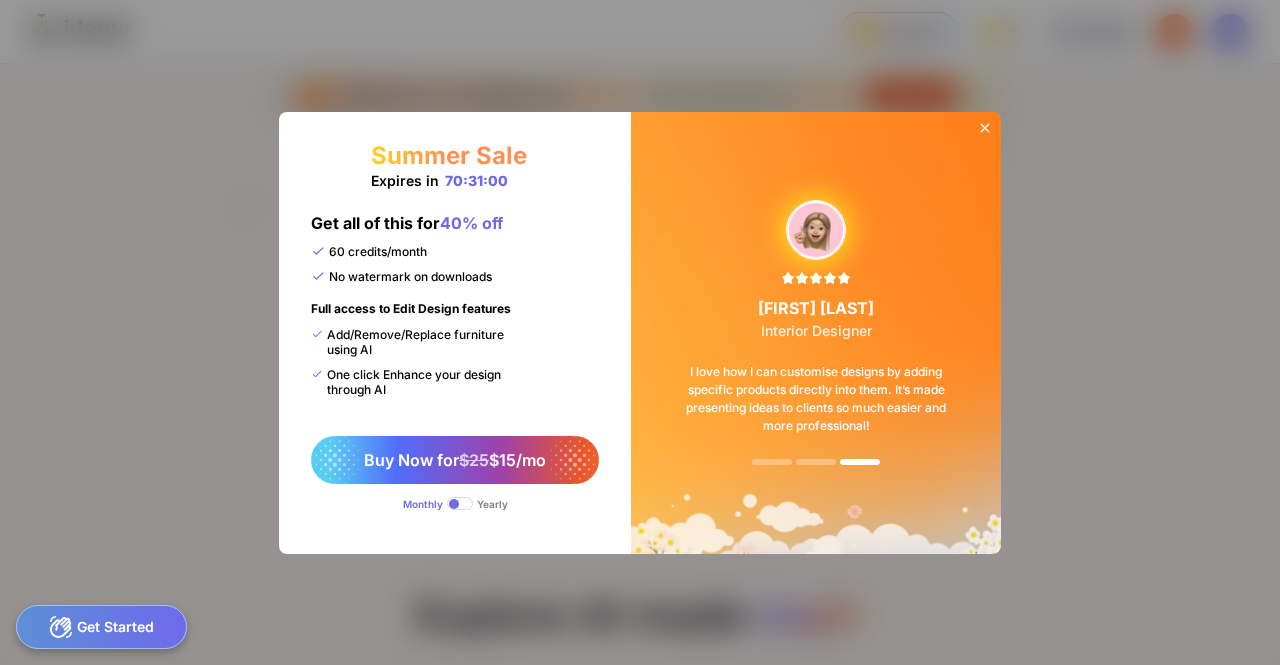 click at bounding box center (460, 503) 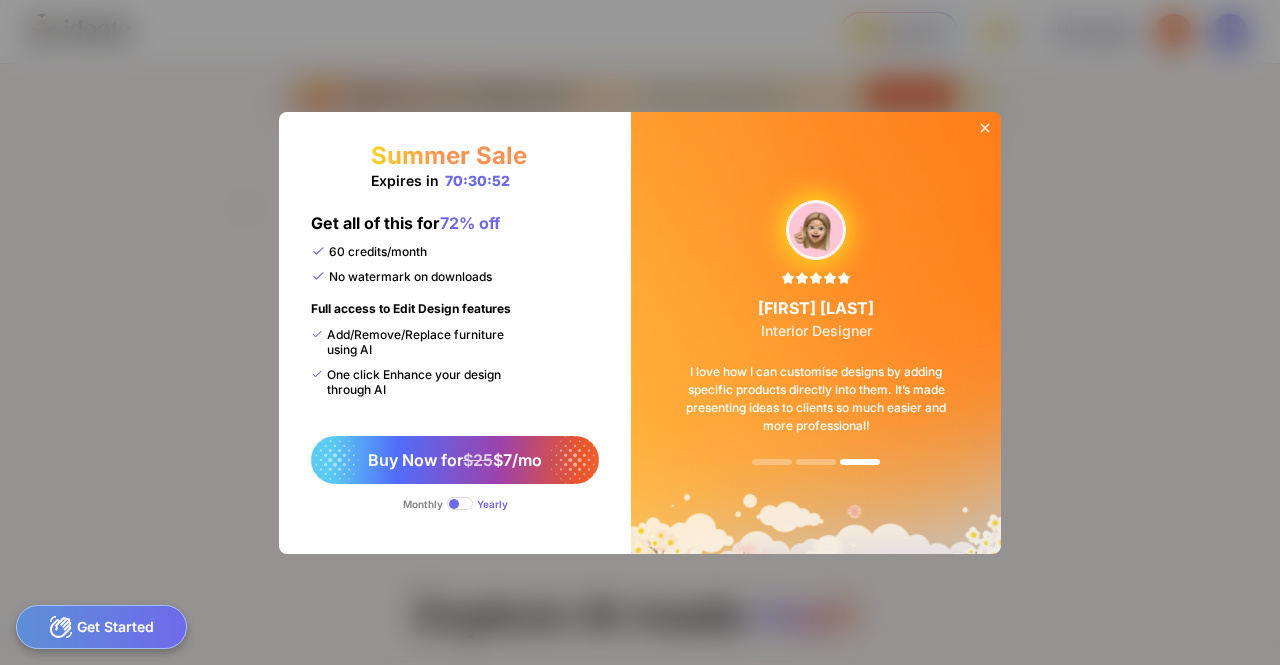 click on "Summer Sale  Expires in  [TIME]  Get all of this for  72% off  60 credits/month  No watermark on downloads Full access to Edit Design features  Add/Remove/Replace furniture using AI  One click Enhance your design through AI Buy Now for  $25  $7/mo  Monthly  Yearly" at bounding box center (455, 333) 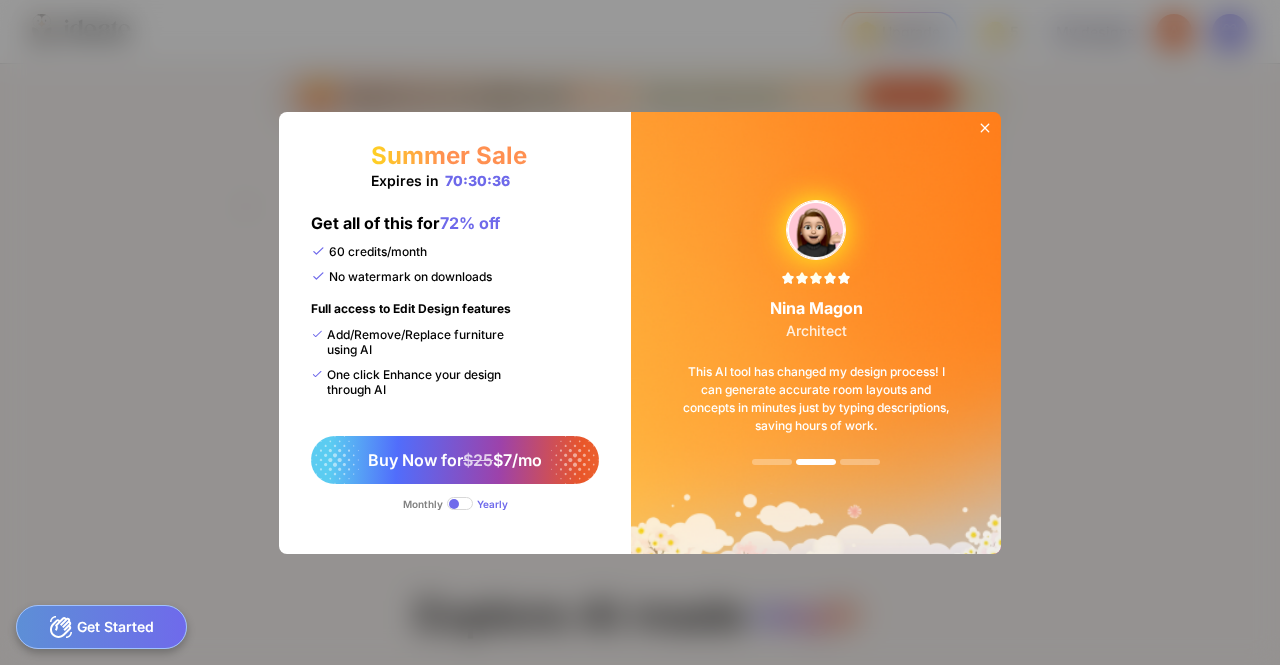 click on "Summer Sale  Expires in  [TIME]  Get all of this for  72% off  60 credits/month  No watermark on downloads Full access to Edit Design features  Add/Remove/Replace furniture using AI  One click Enhance your design through AI Buy Now for  $25  $7/mo  Monthly  Yearly" at bounding box center [455, 333] 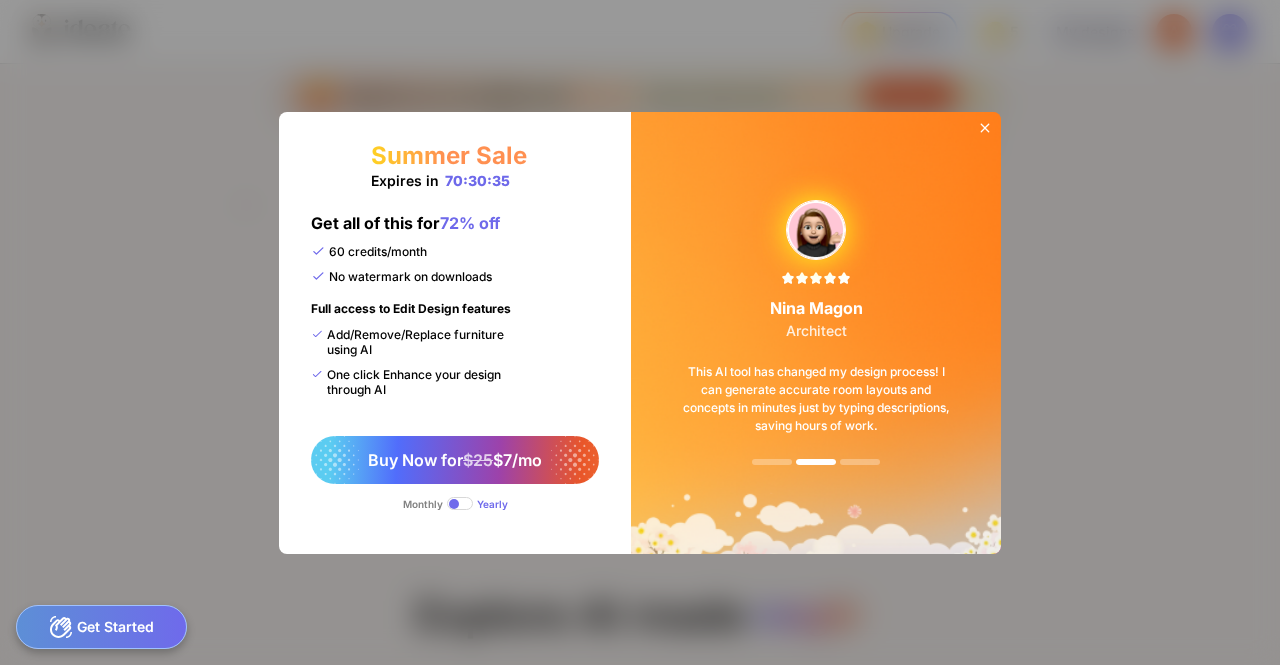 click on "Summer Sale  Expires in  [TIME]  Get all of this for  72% off  60 credits/month  No watermark on downloads Full access to Edit Design features  Add/Remove/Replace furniture using AI  One click Enhance your design through AI Buy Now for  $25  $7/mo  Monthly  Yearly" at bounding box center (455, 333) 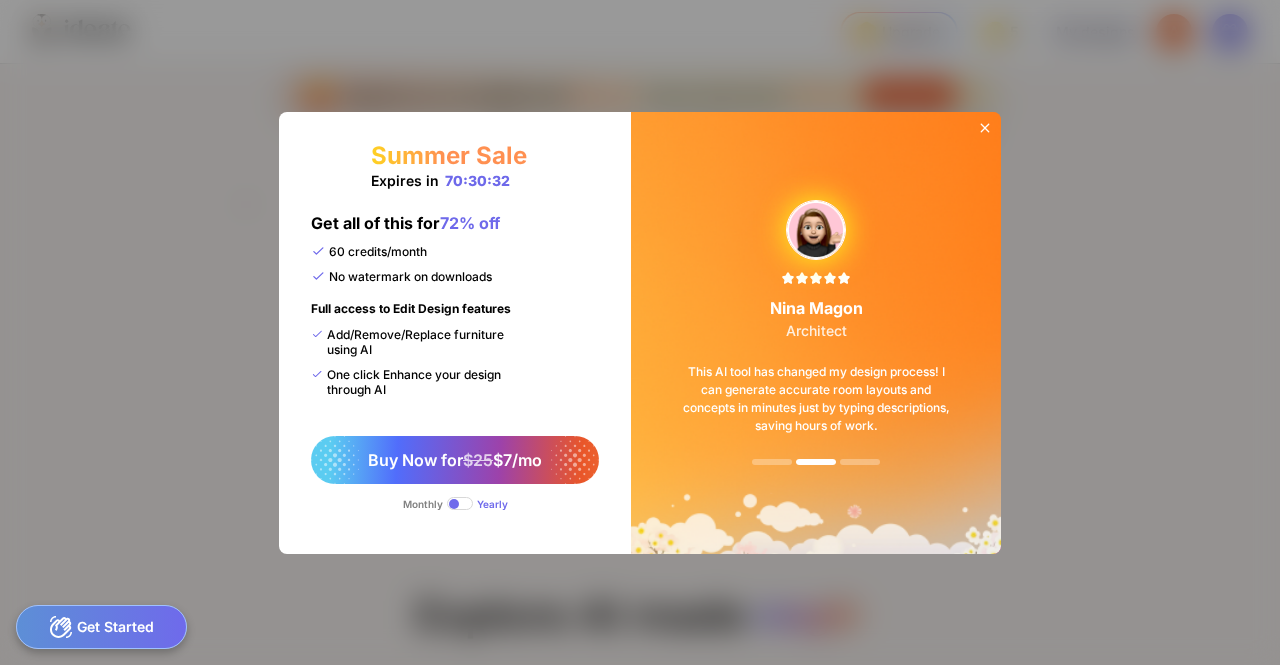 click on "Get all of this for  72% off  60 credits/month  No watermark on downloads Full access to Edit Design features  Add/Remove/Replace furniture using AI  One click Enhance your design through AI" at bounding box center [417, 313] 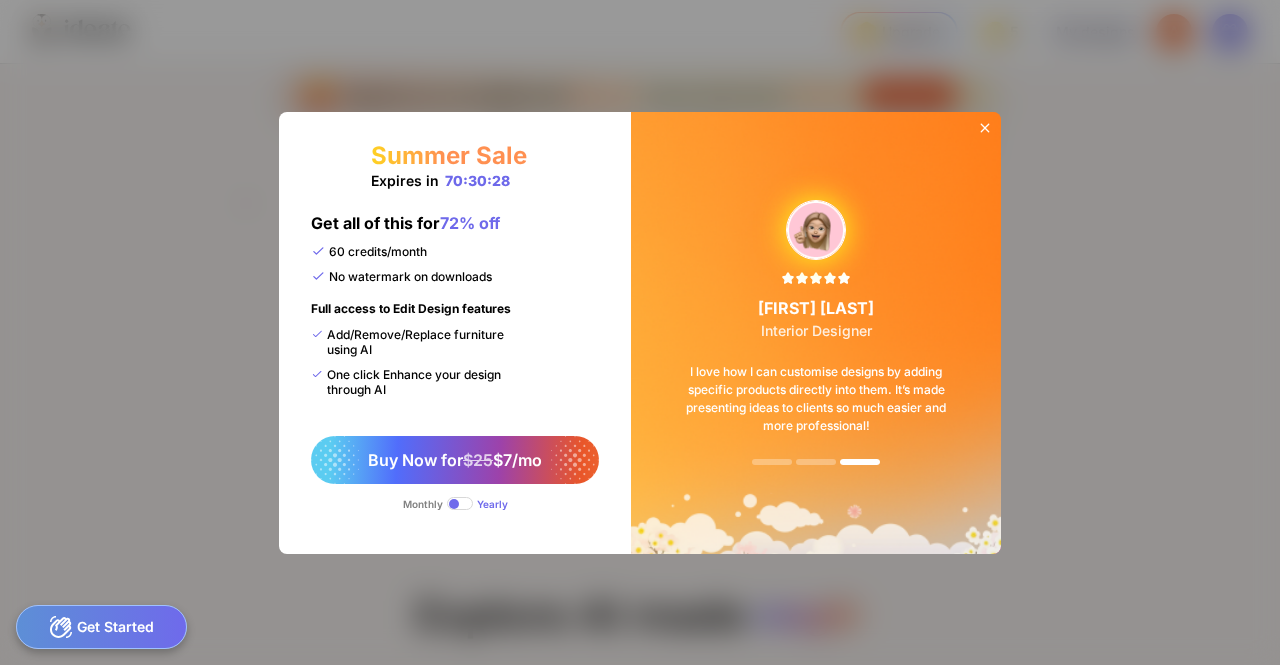click 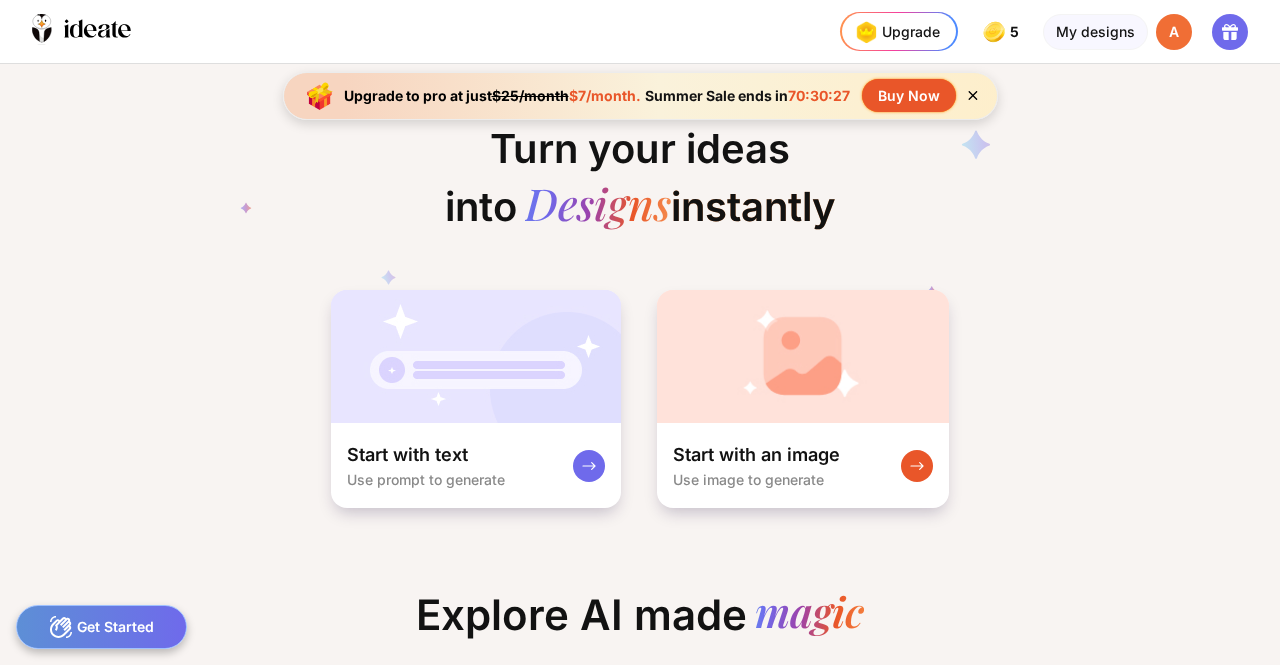 click 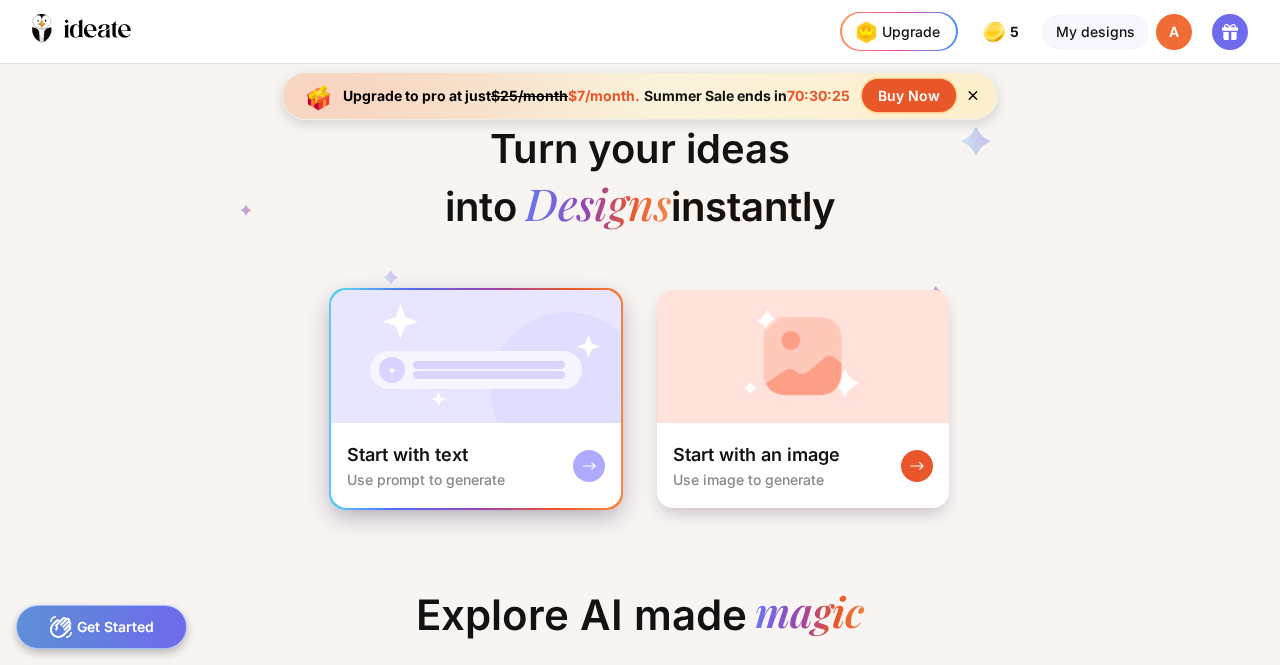 click at bounding box center [476, 356] 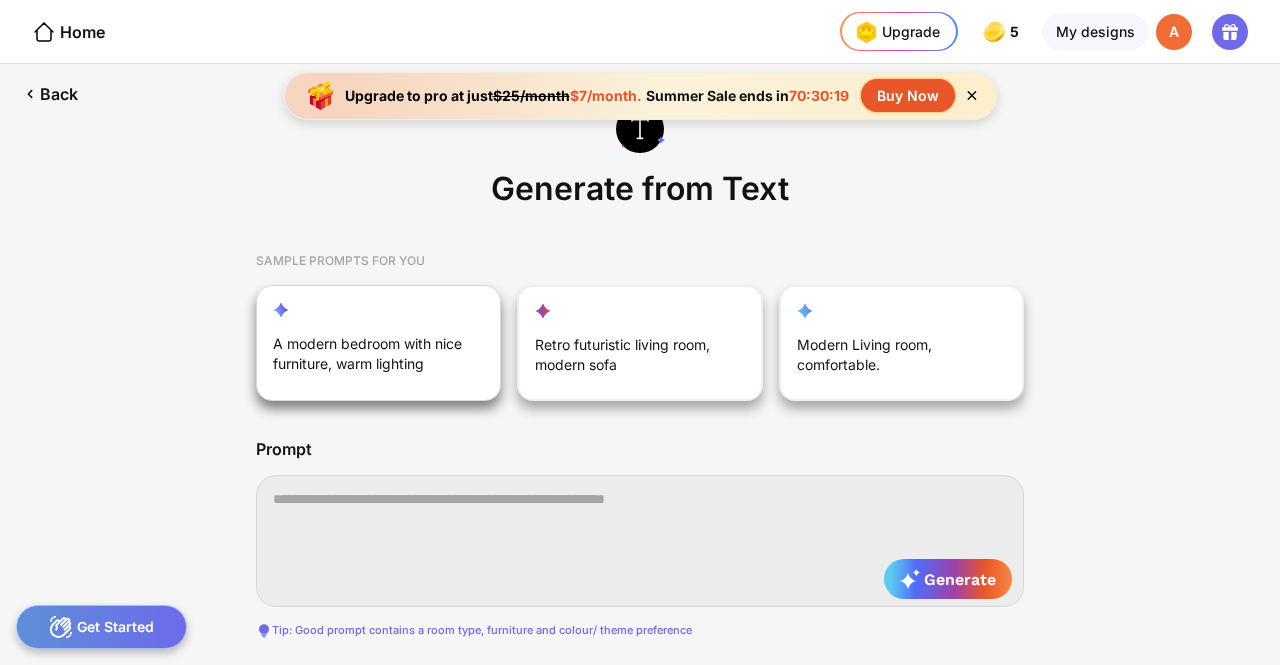 click on "A modern bedroom with nice furniture, warm lighting" at bounding box center [368, 358] 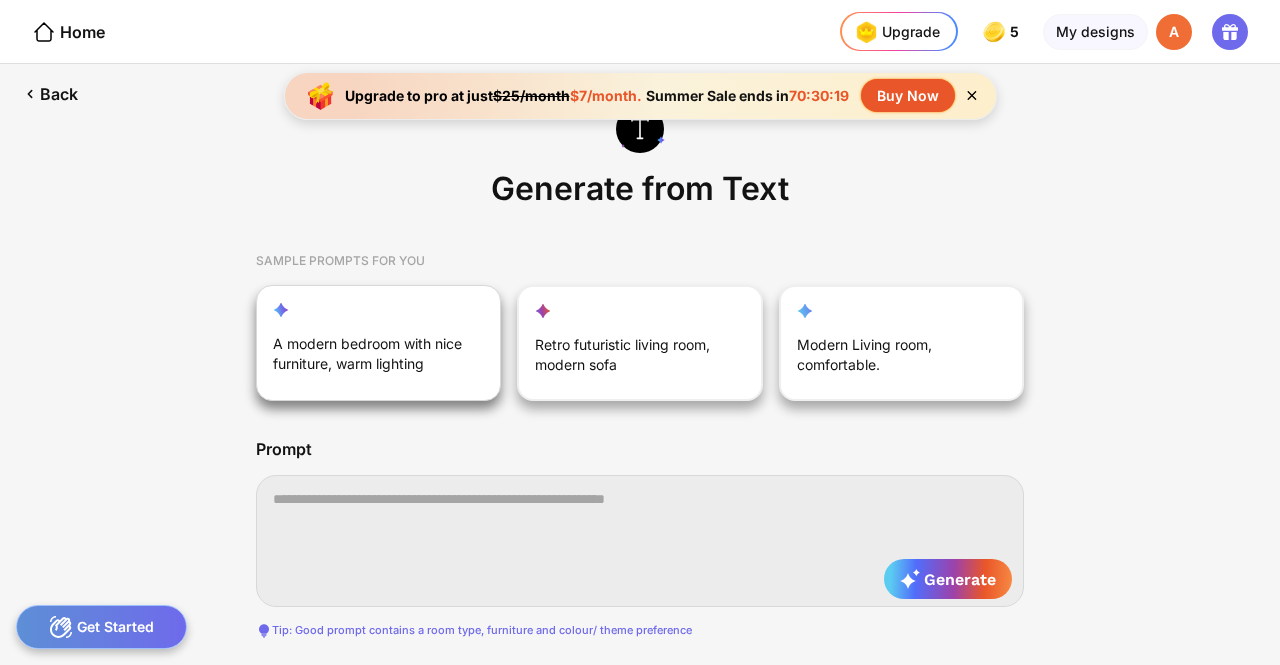 type on "**********" 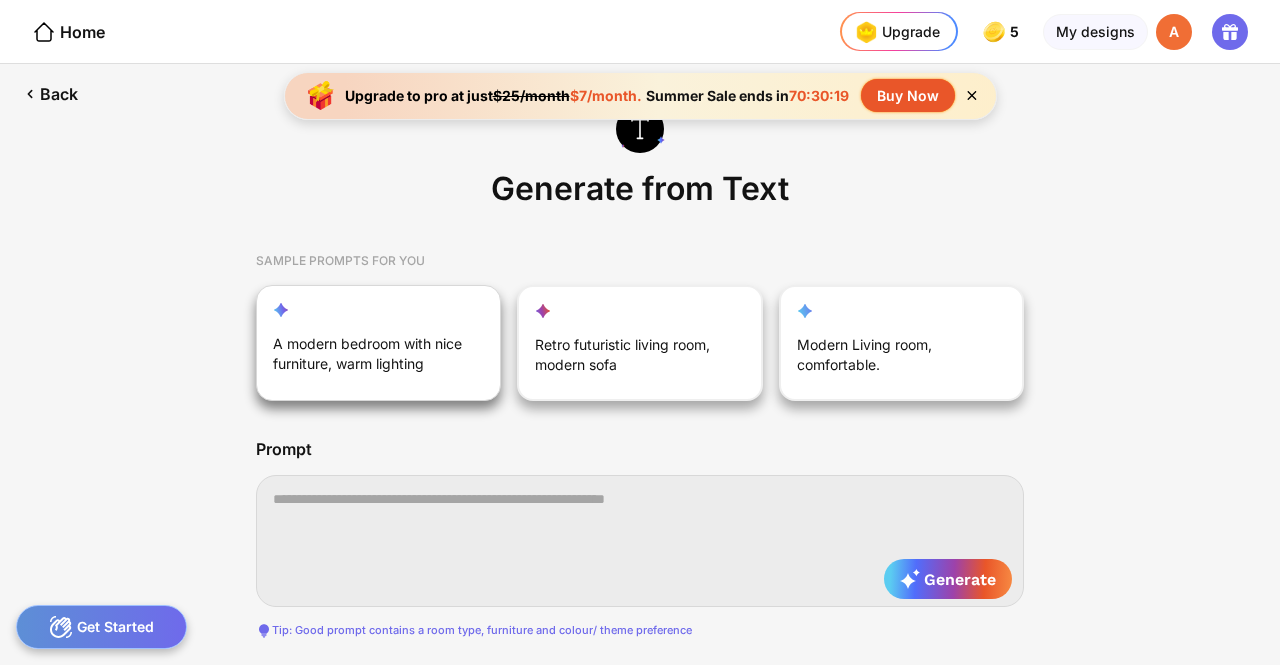 type on "**********" 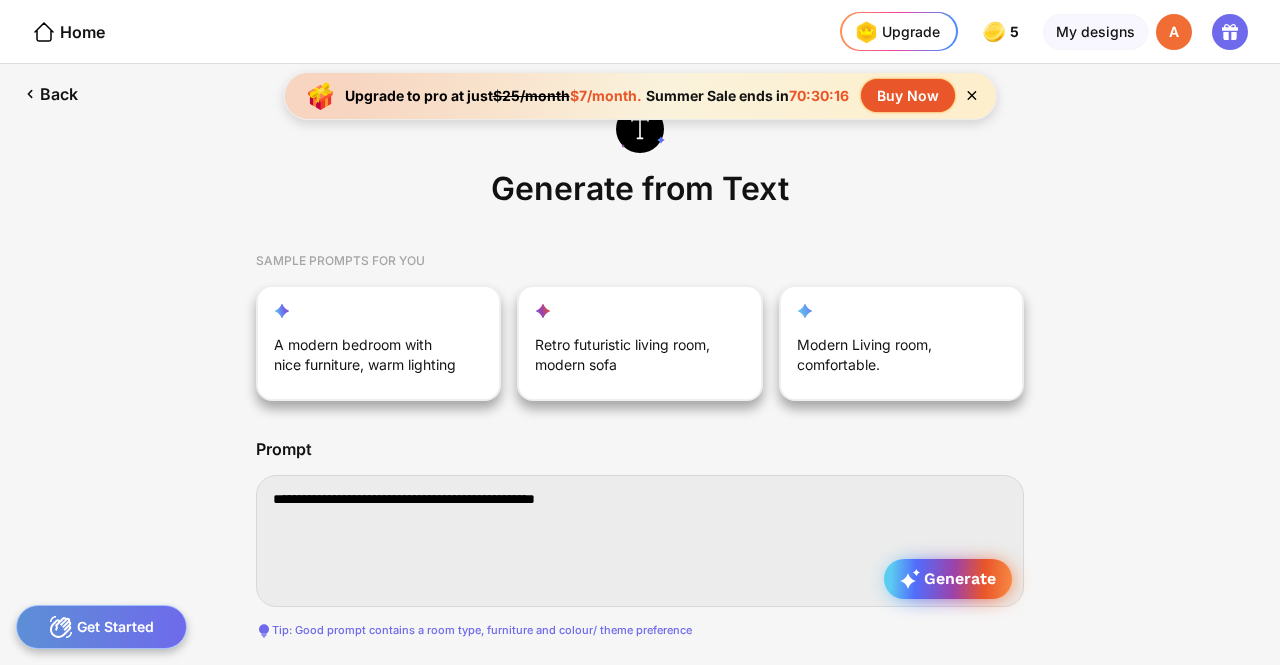 click on "Generate" at bounding box center (948, 579) 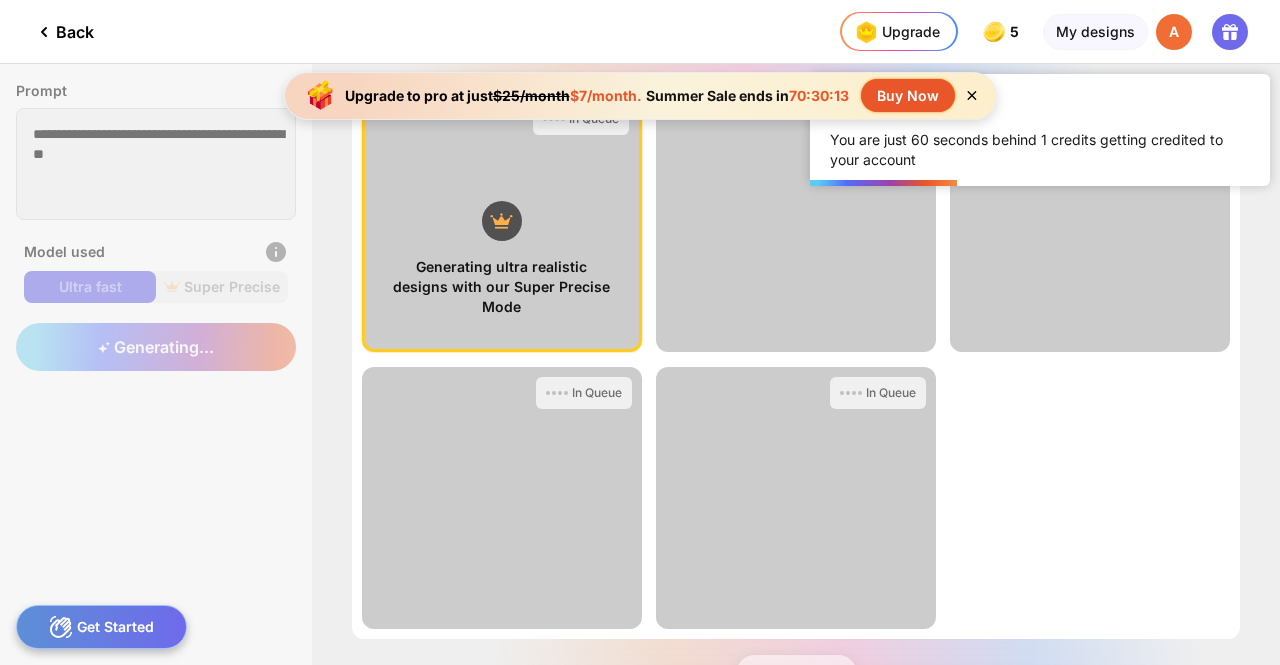 click on "Generating ultra realistic designs with our Super Precise Mode In Queue View Pro Result Edit Design In Queue Almost there... Edit Design In Queue Almost there... Edit Design In Queue Almost there... Edit Design In Queue Almost there... Edit Design" at bounding box center [796, 359] 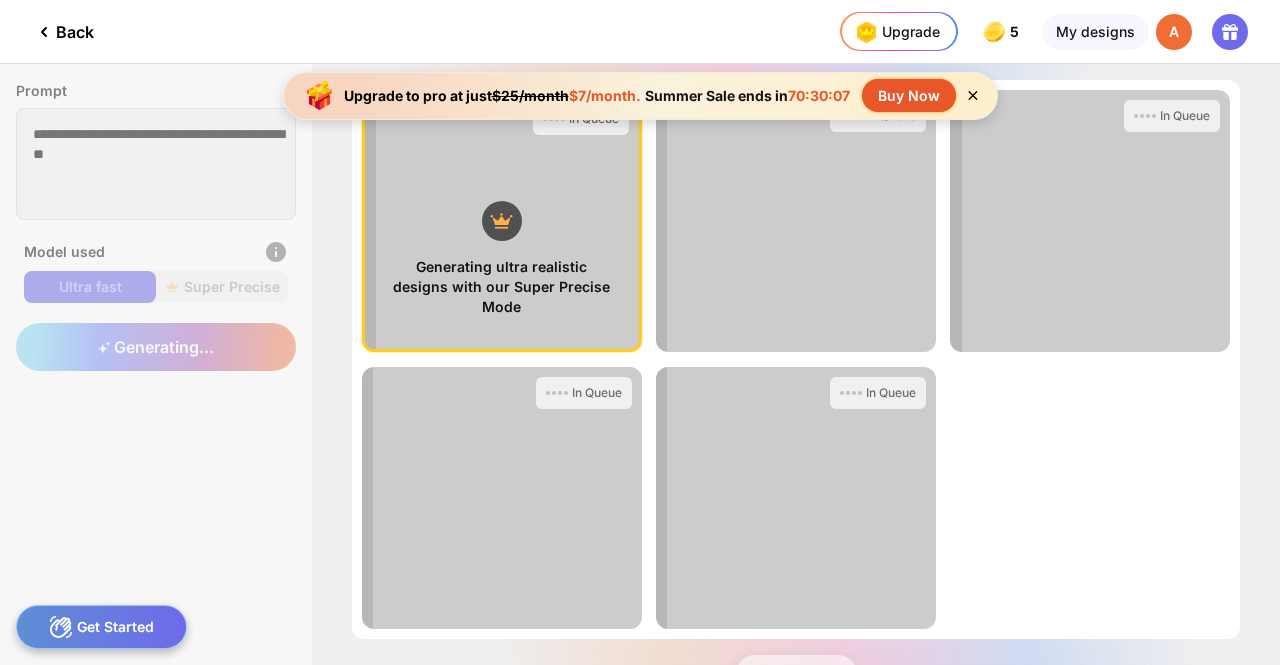 click 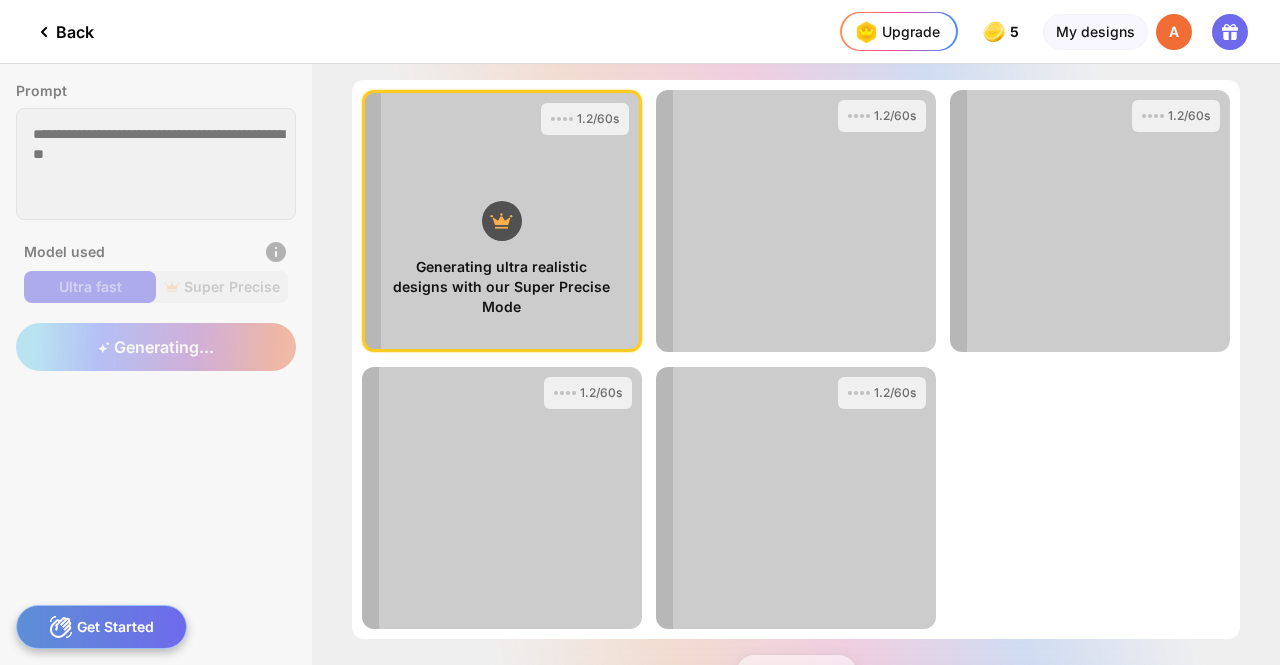 click on "Generating ultra realistic designs with our Super Precise Mode [TIME]/[NUMBER]s View Pro Result Edit Design [TIME]/[NUMBER]s Almost there... Edit Design [TIME]/[NUMBER]s Almost there... Edit Design [TIME]/[NUMBER]s Almost there... Edit Design [TIME]/[NUMBER]s Almost there... Edit Design" at bounding box center (796, 359) 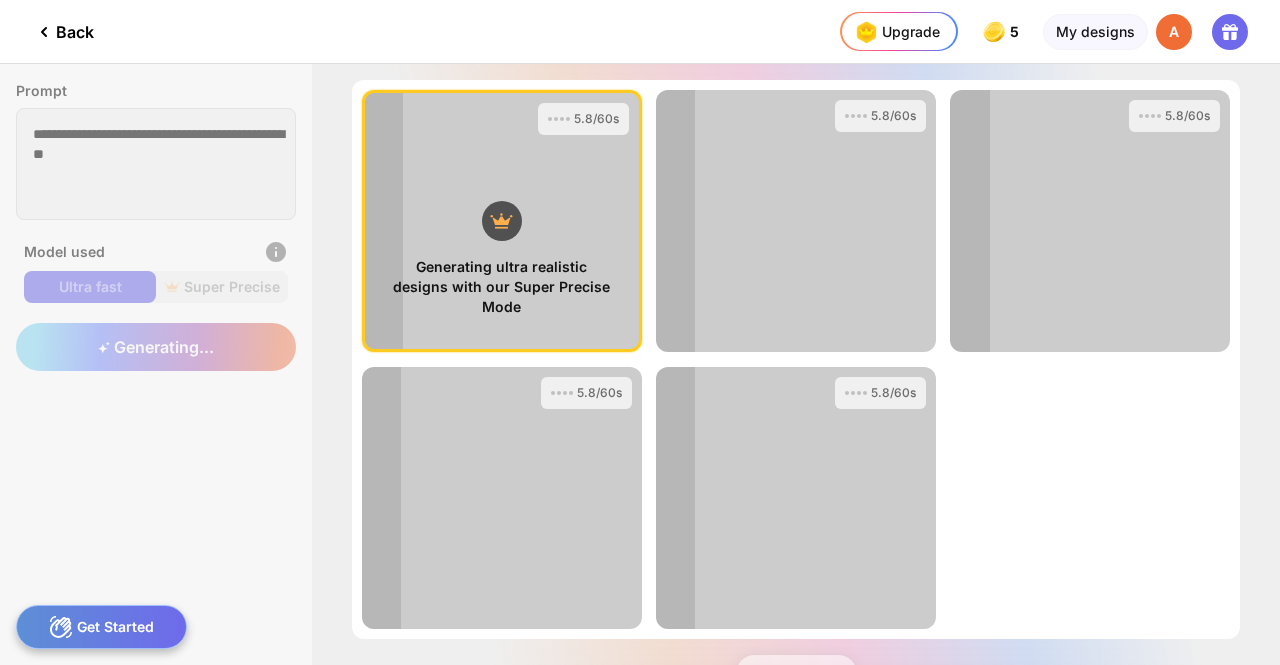 click on "Generating ultra realistic designs with our Super Precise Mode [NUMBER]/[NUMBER]s View Pro Result Edit Design [NUMBER]/[NUMBER]s Almost there... Edit Design [NUMBER]/[NUMBER]s Almost there... Edit Design [NUMBER]/[NUMBER]s Almost there... Edit Design [NUMBER]/[NUMBER]s Almost there... Edit Design" at bounding box center (796, 359) 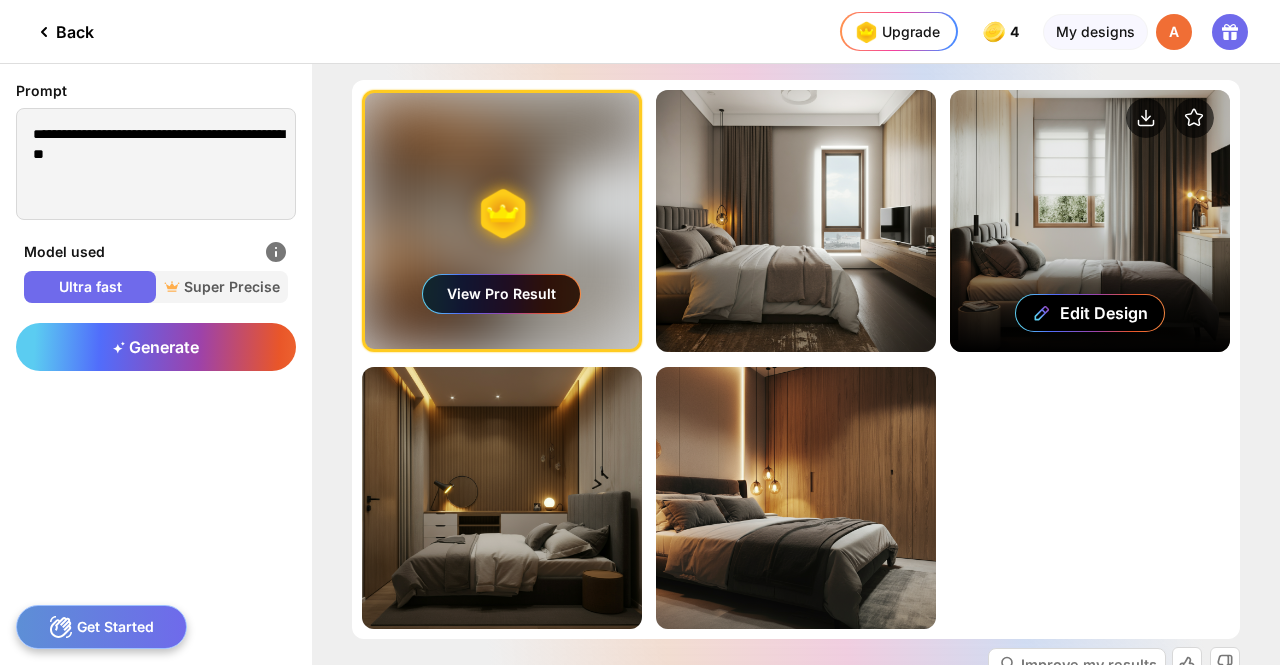 drag, startPoint x: 1030, startPoint y: 472, endPoint x: 957, endPoint y: 289, distance: 197.02284 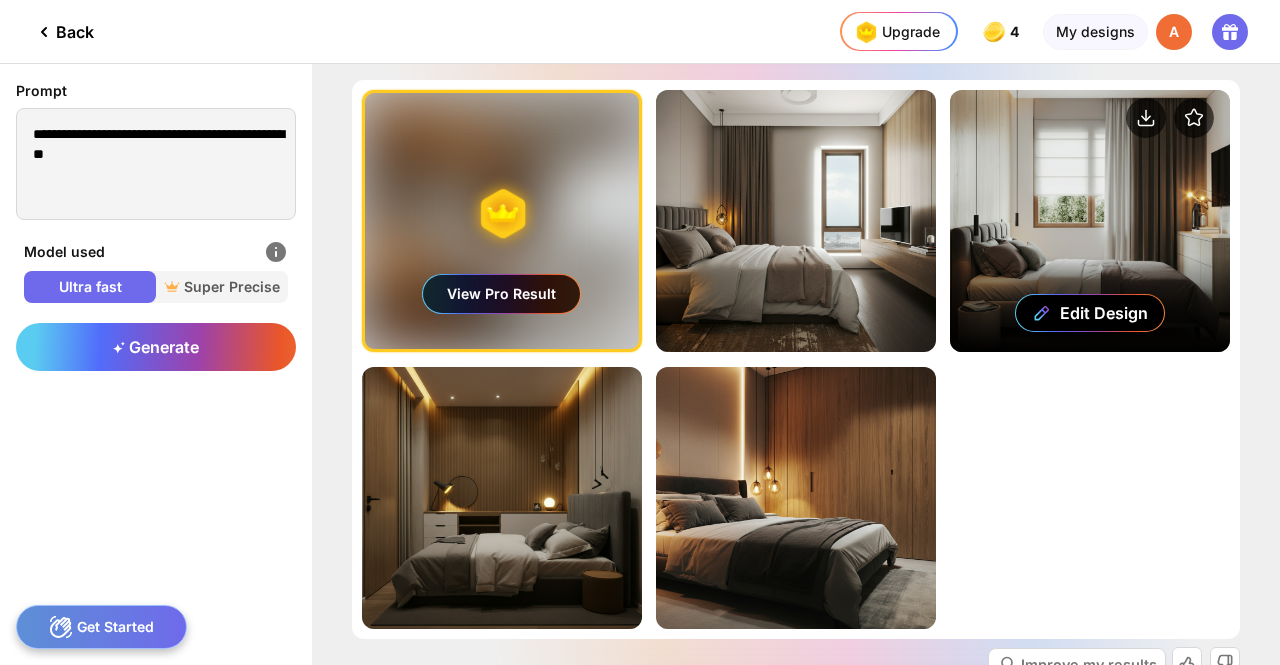 click on "Generating ultra realistic designs with our Super Precise Mode View Pro Result Edit Design Almost there... Edit Design Almost there... Edit Design Almost there... Edit Design Almost there... Edit Design" at bounding box center (796, 359) 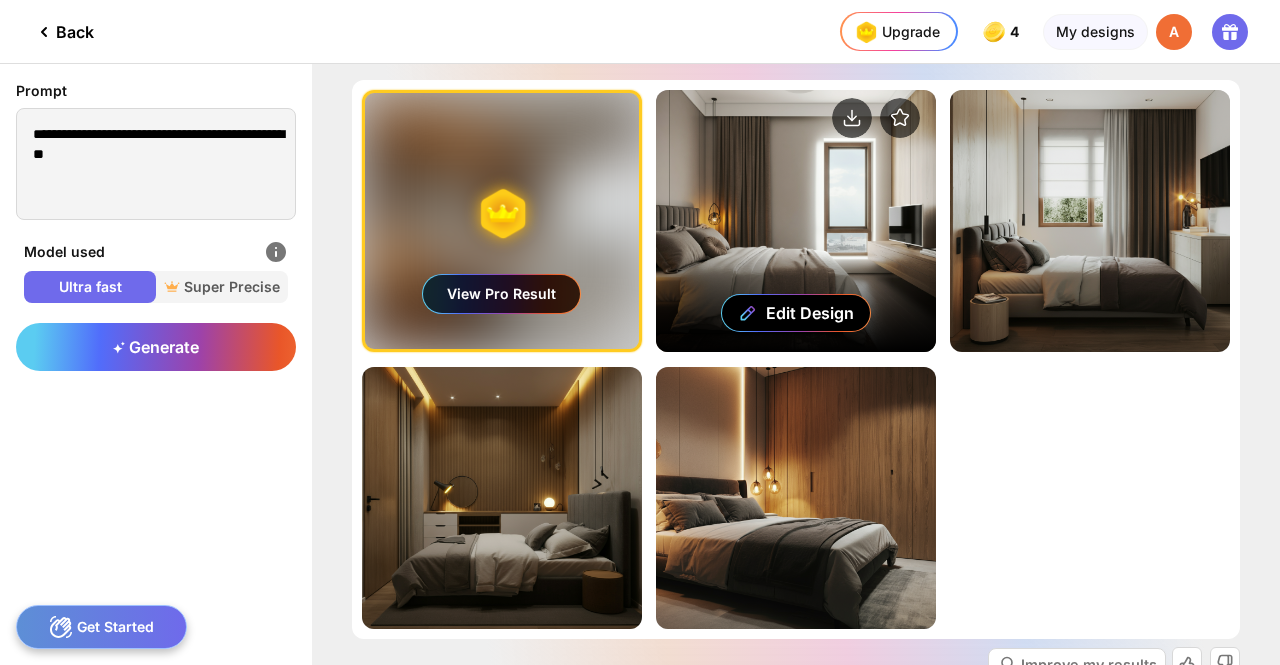 click on "Edit Design" at bounding box center [796, 221] 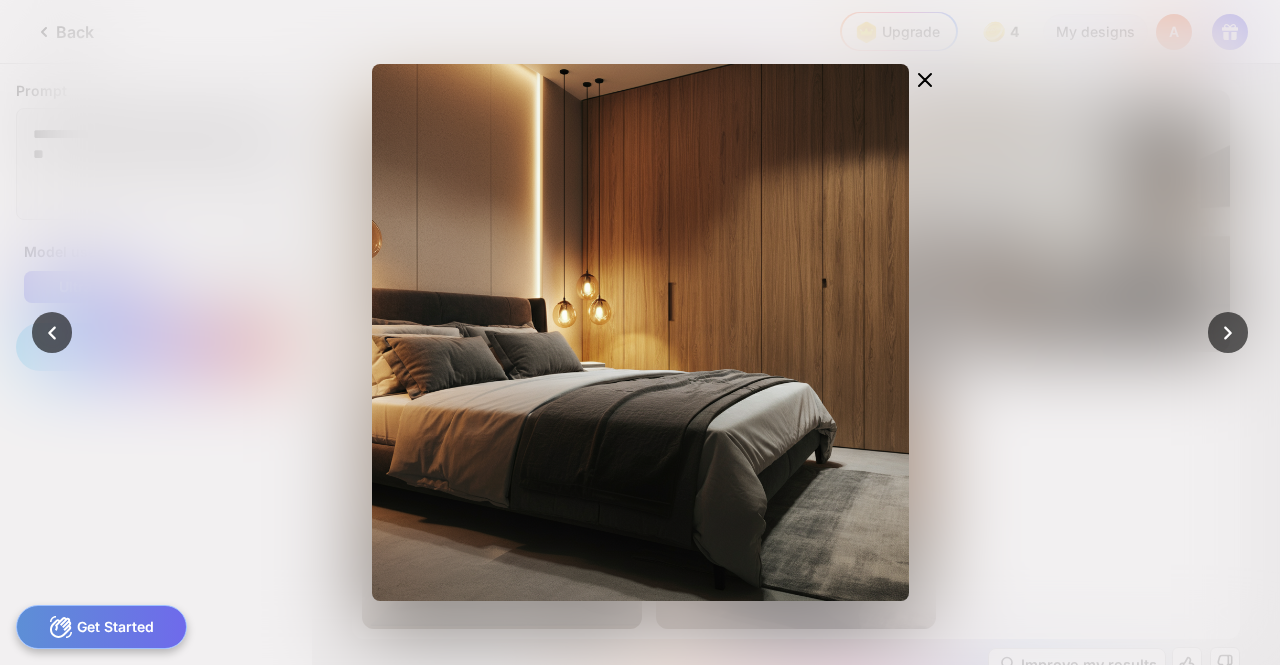 click at bounding box center [640, 332] 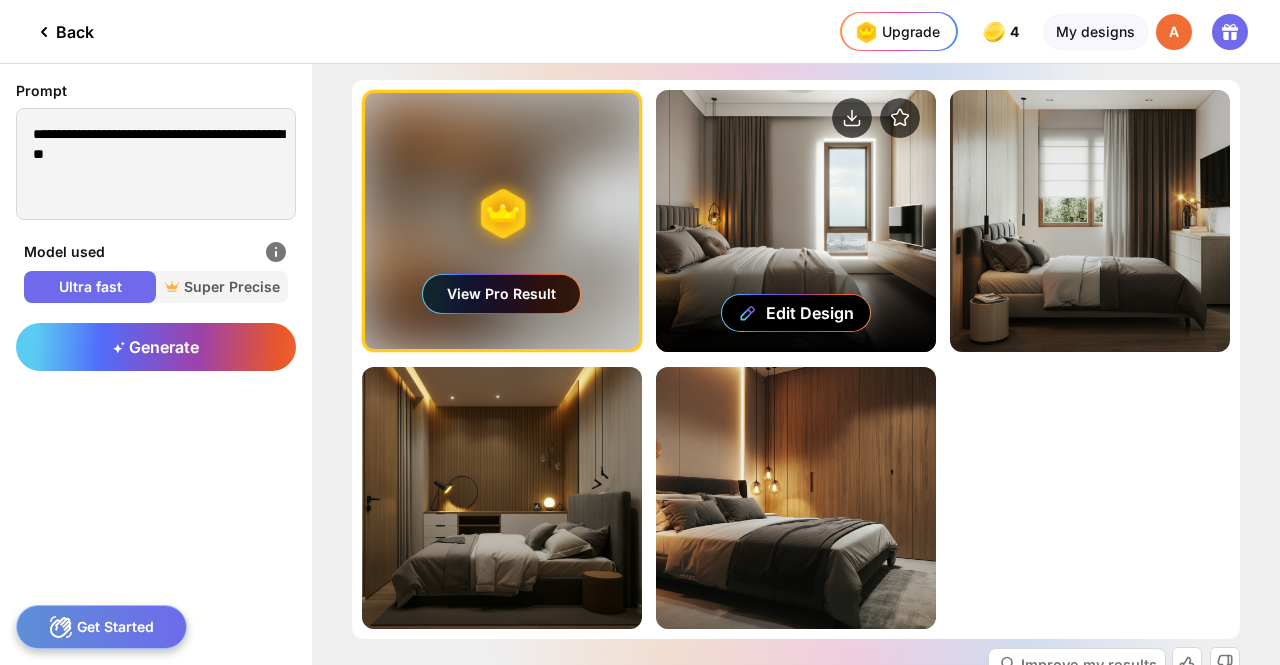 click on "Edit Design" at bounding box center (796, 221) 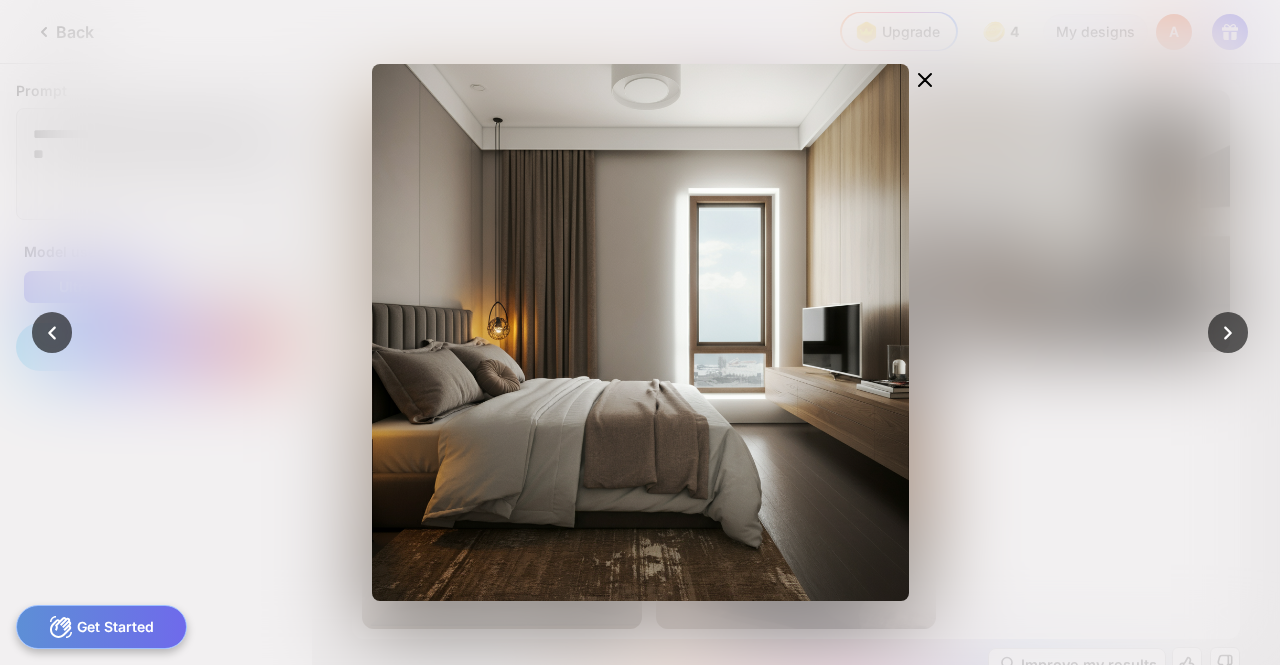 click on "Edit Design" at bounding box center [640, 332] 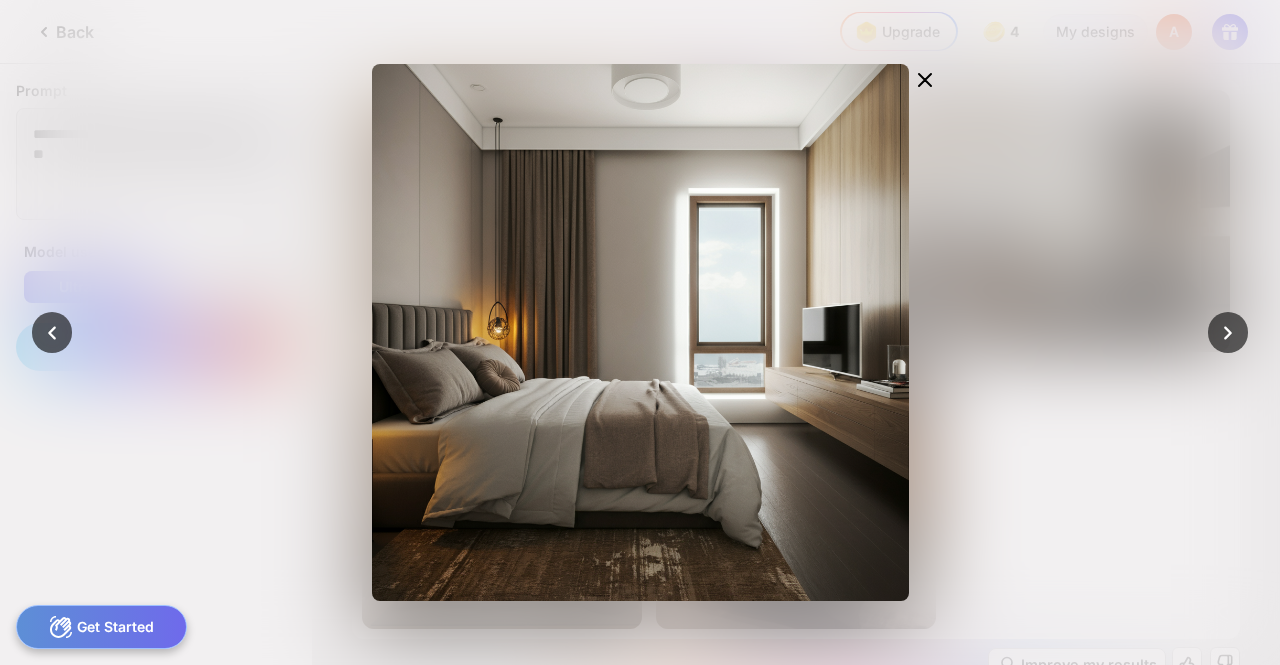 click on "Edit Design" at bounding box center [640, 332] 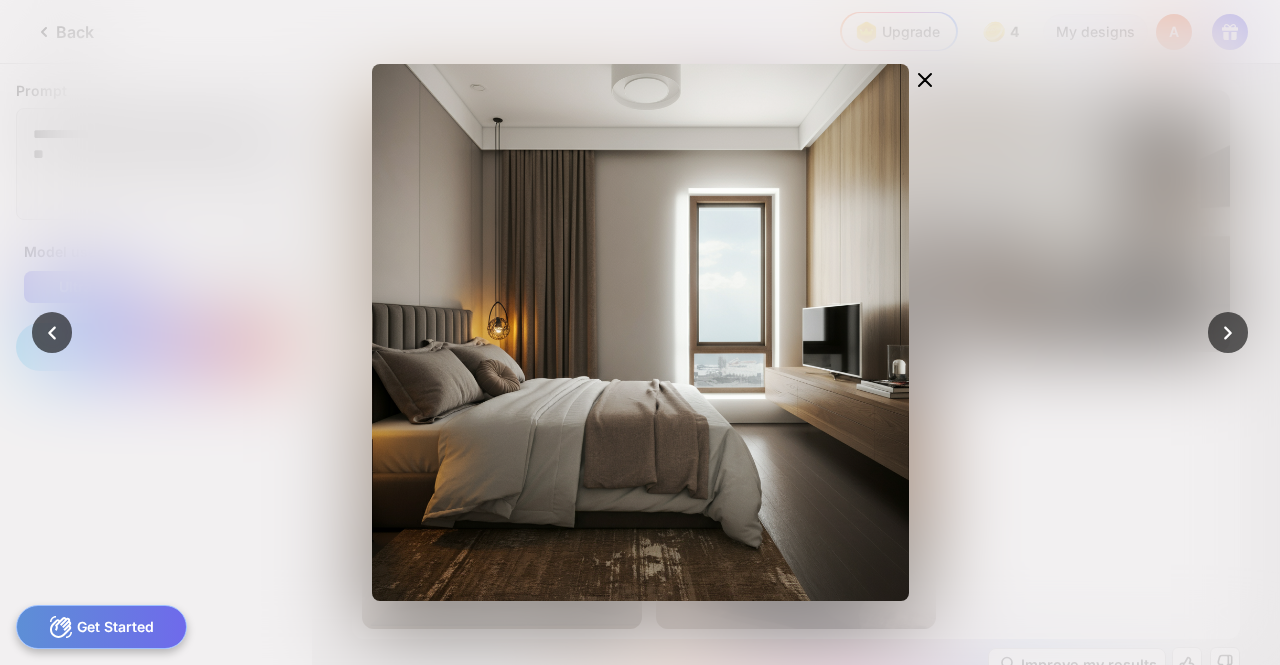 click at bounding box center (640, 332) 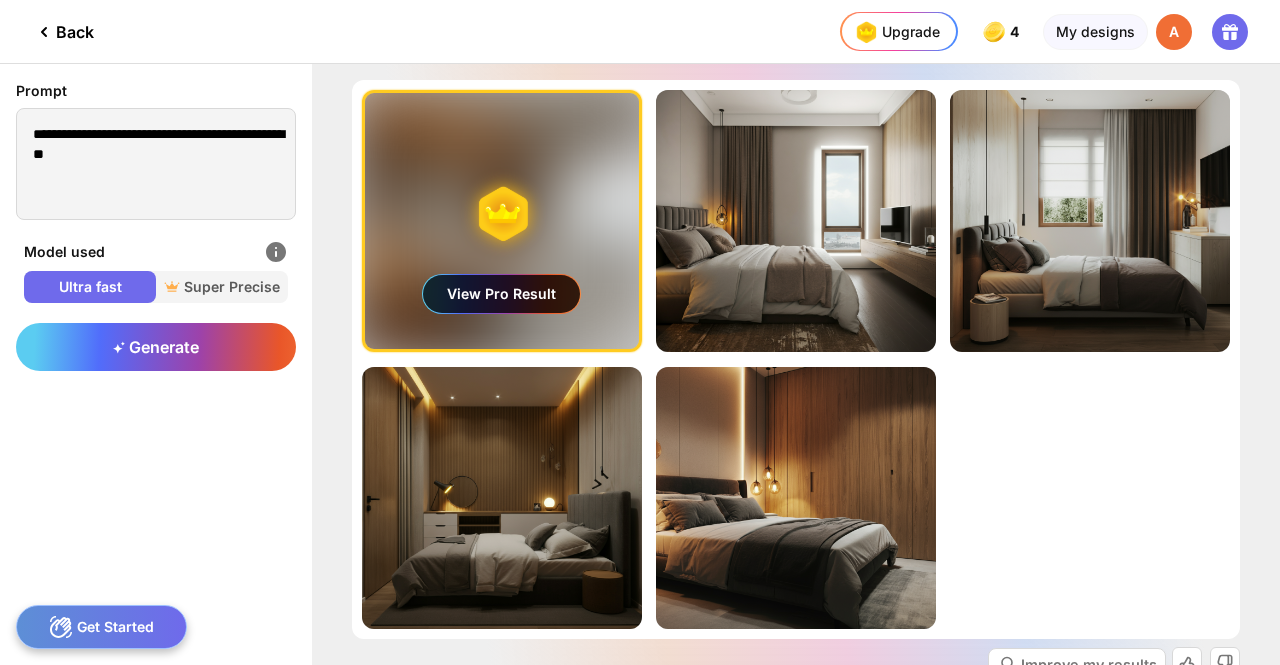 click on "View Pro Result" at bounding box center (501, 294) 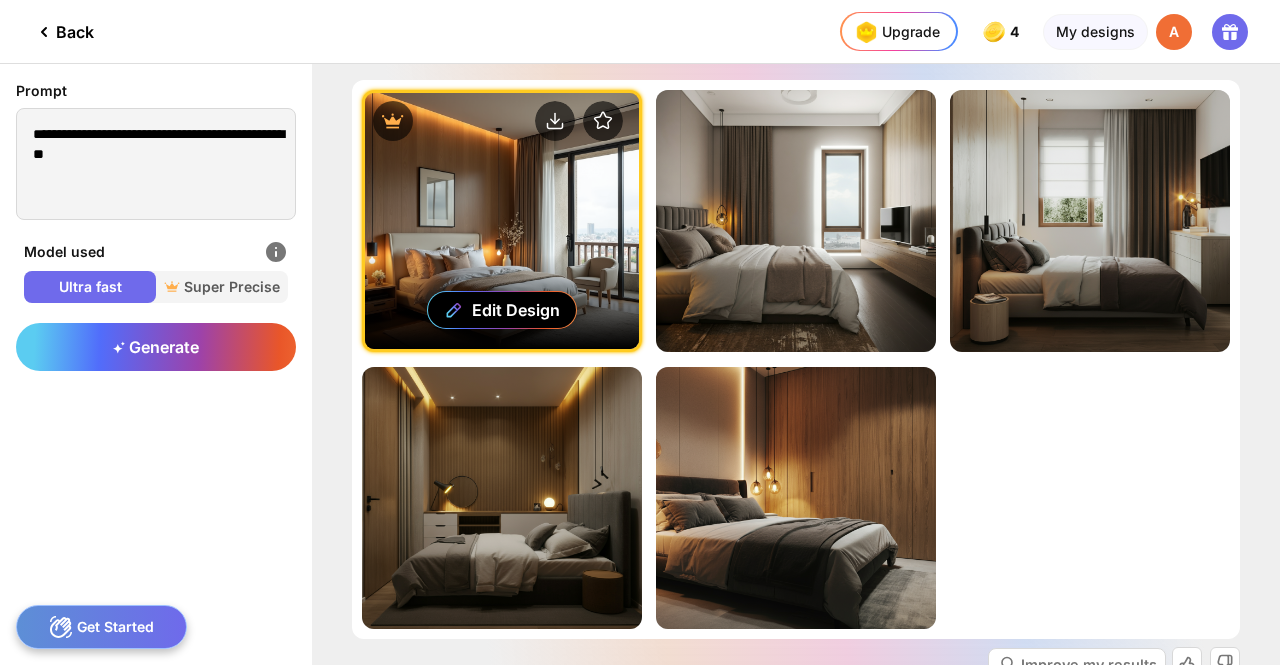 click on "Edit Design" at bounding box center [502, 221] 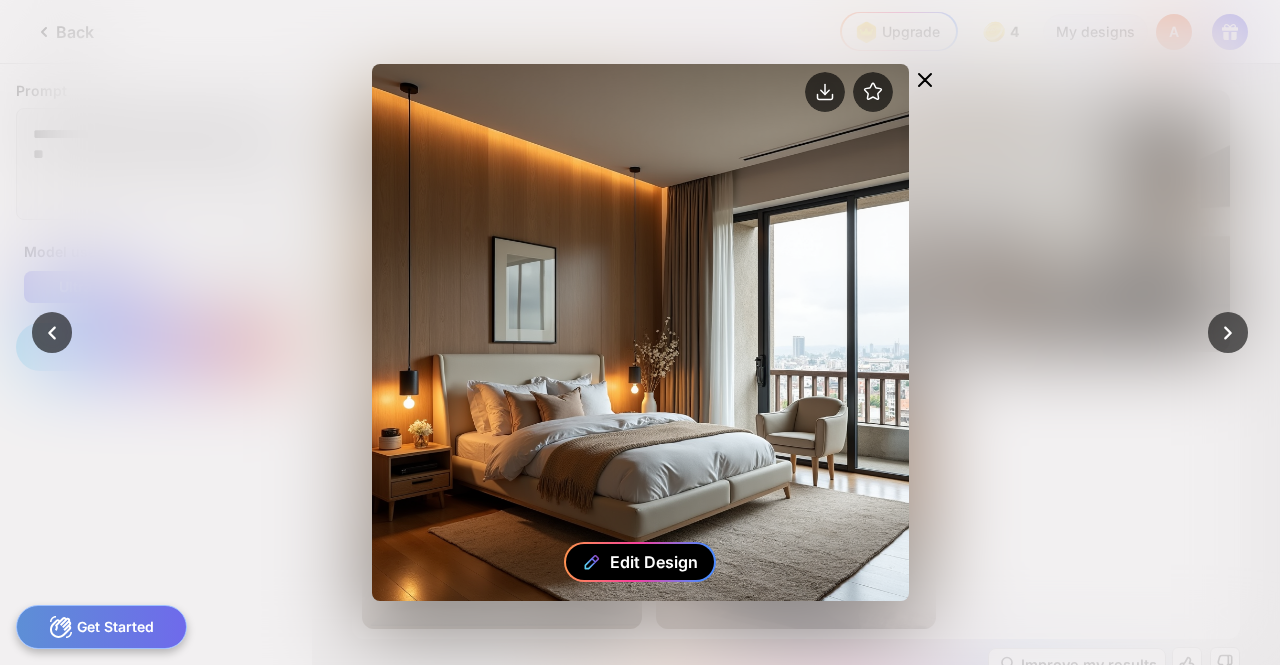 click on "Edit Design" at bounding box center [640, 562] 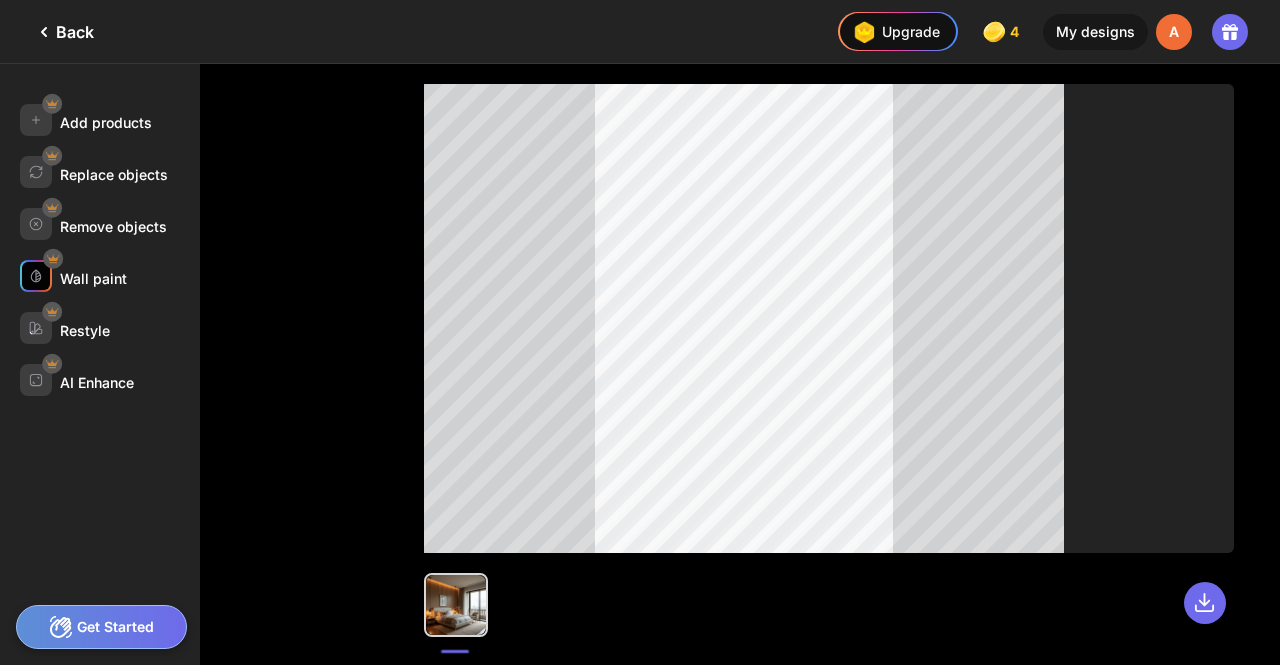 click on "Wall paint" at bounding box center (93, 278) 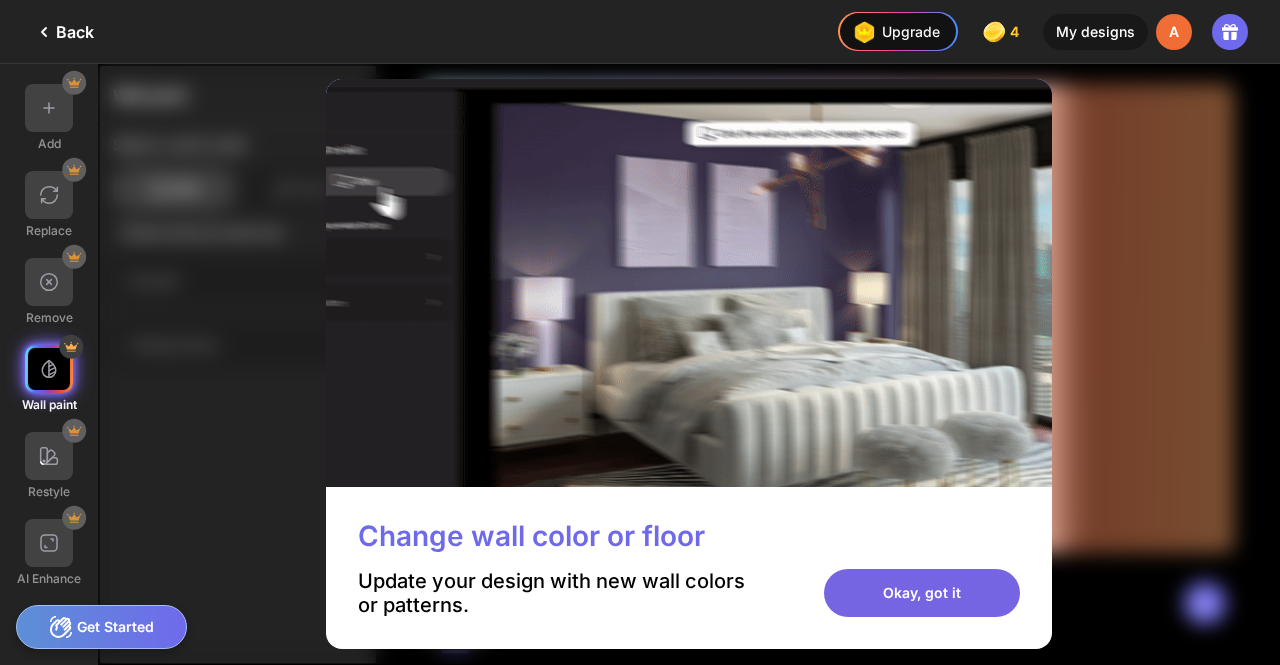 click on "Okay, got it" at bounding box center (922, 593) 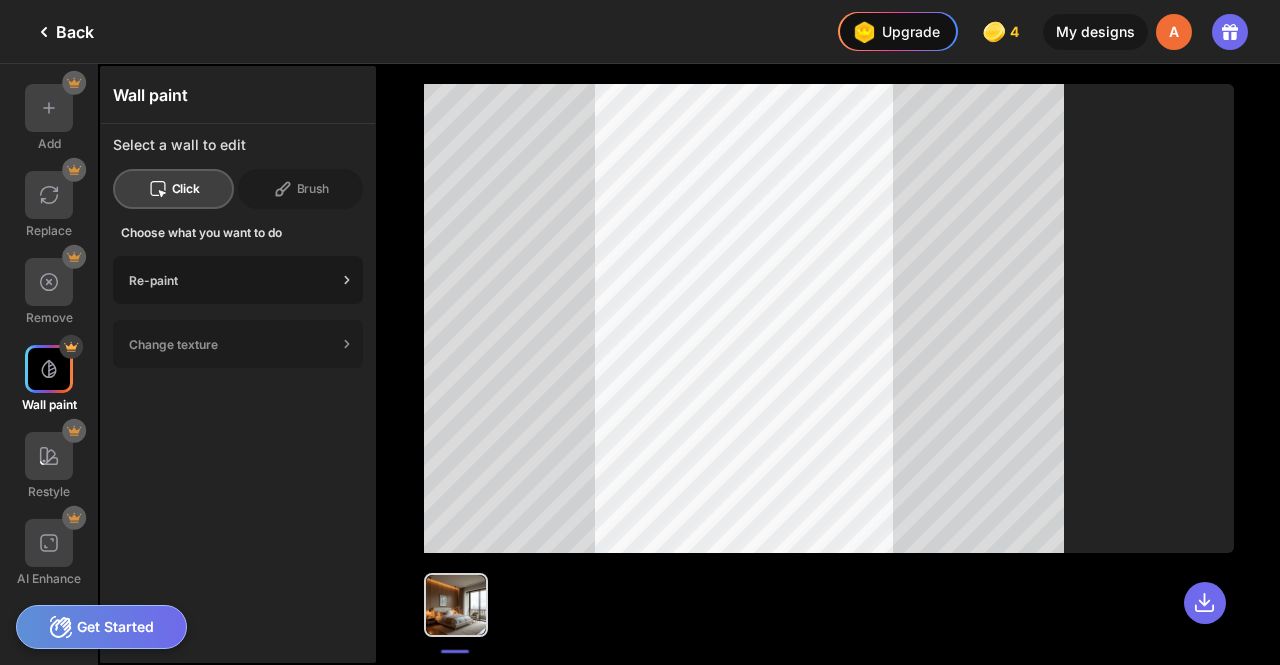 click on "Re-paint" at bounding box center (233, 280) 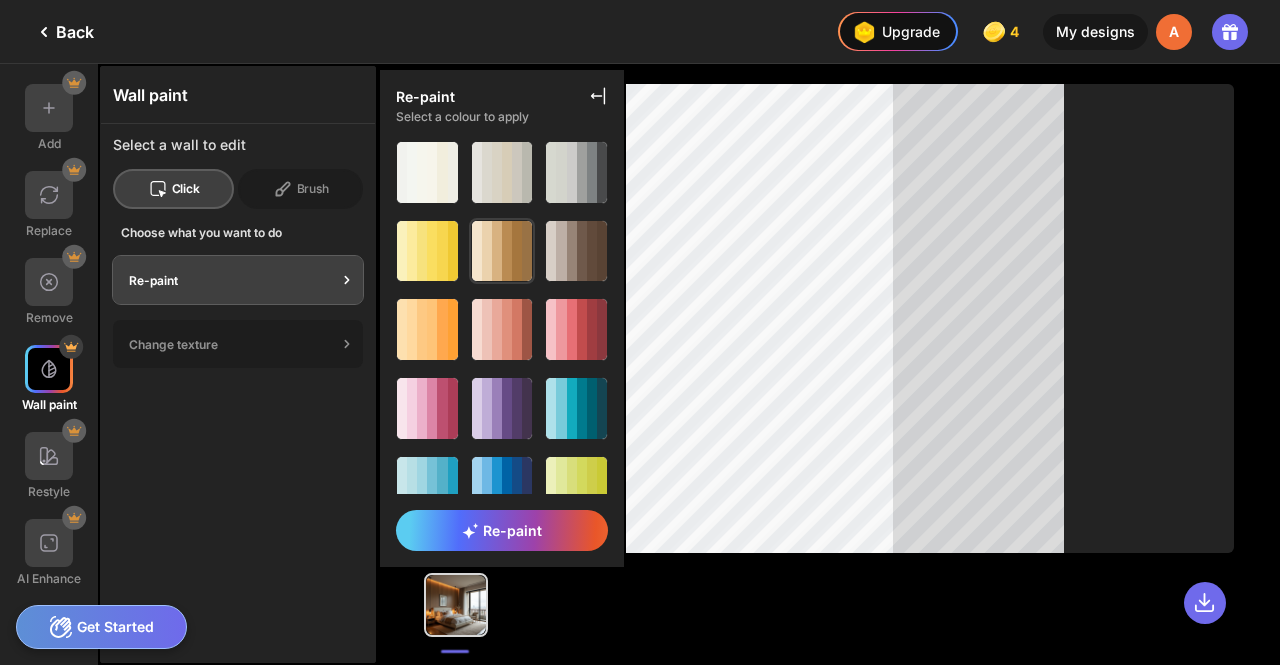 click 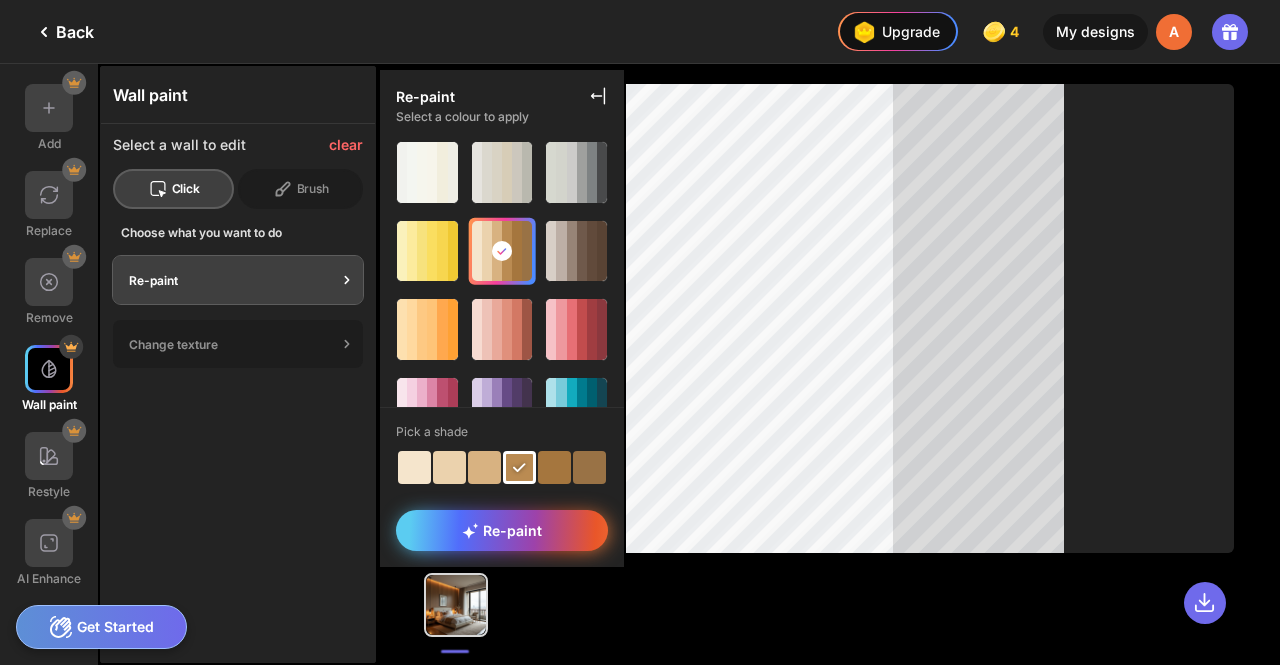 click 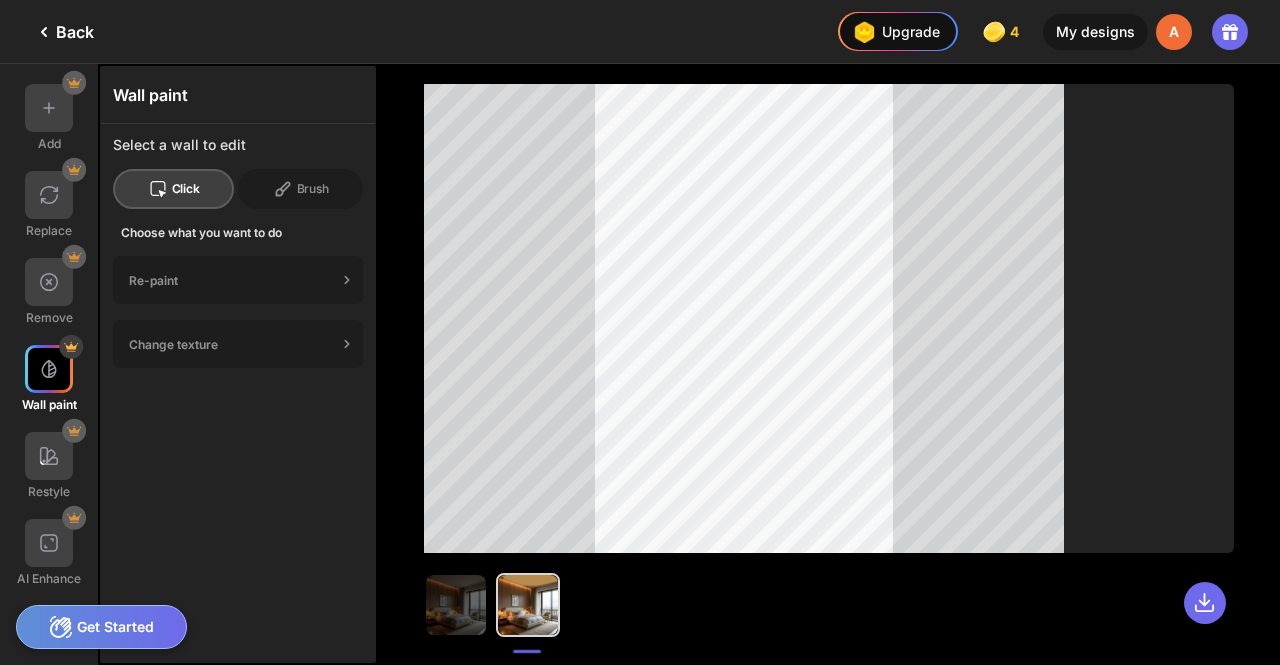 click on "Back" 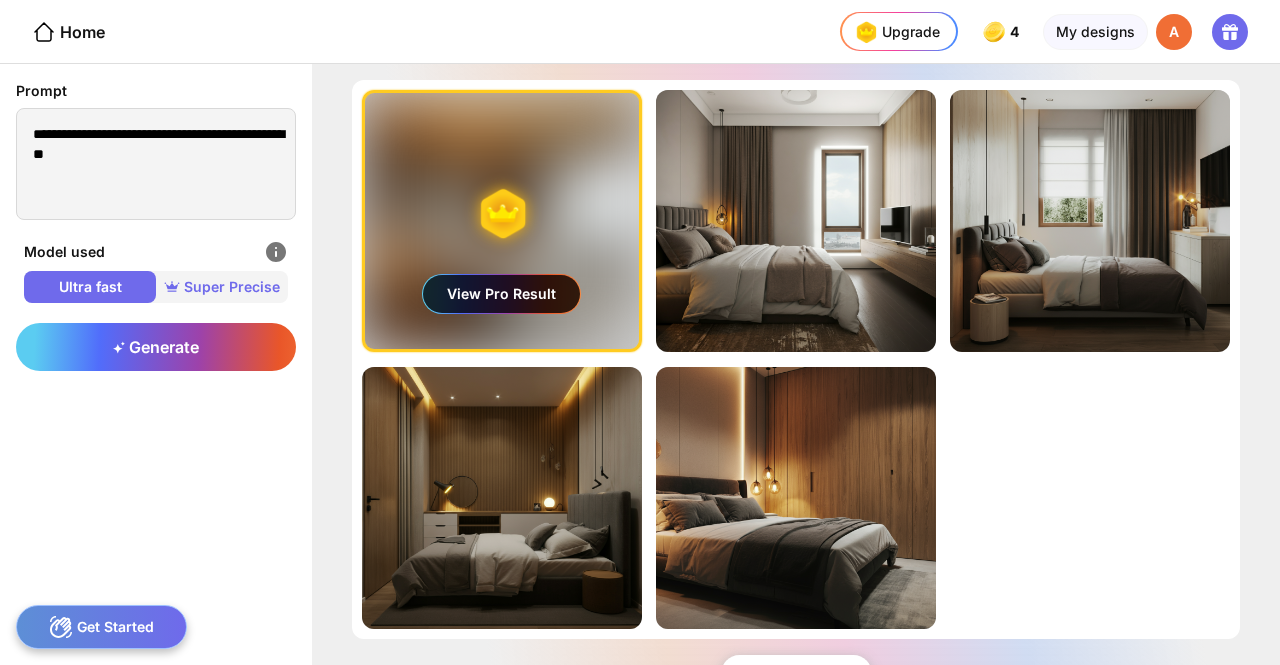 click on "Super Precise" at bounding box center (222, 287) 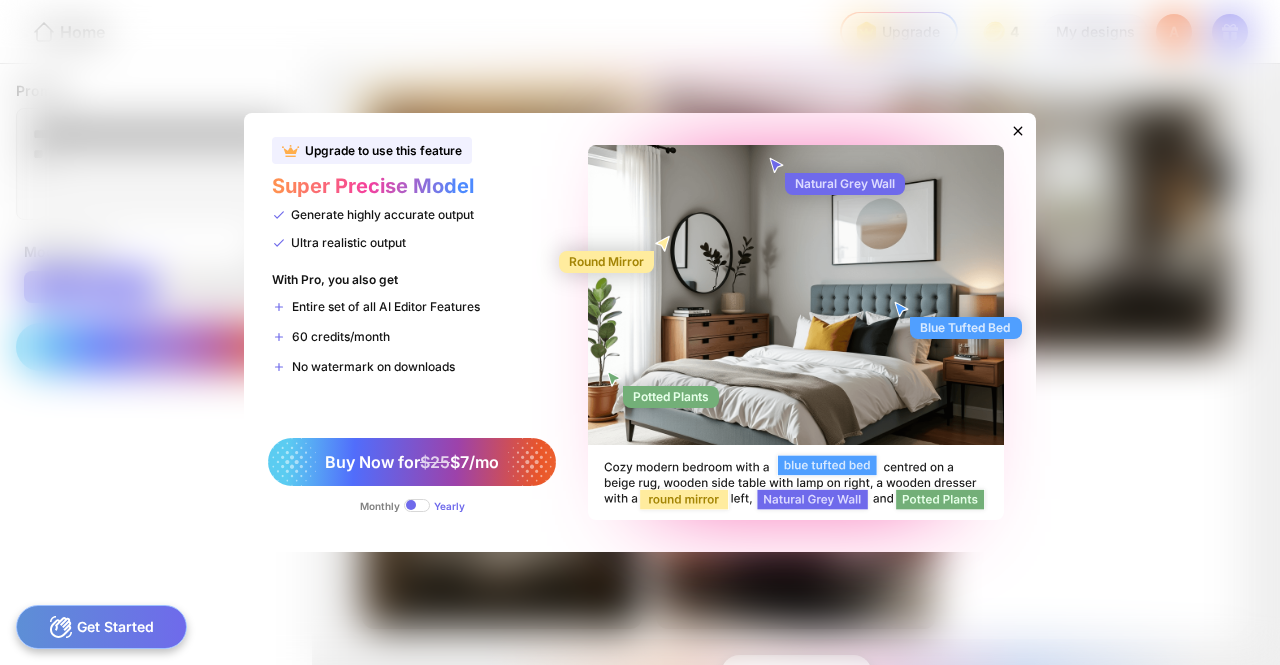 click 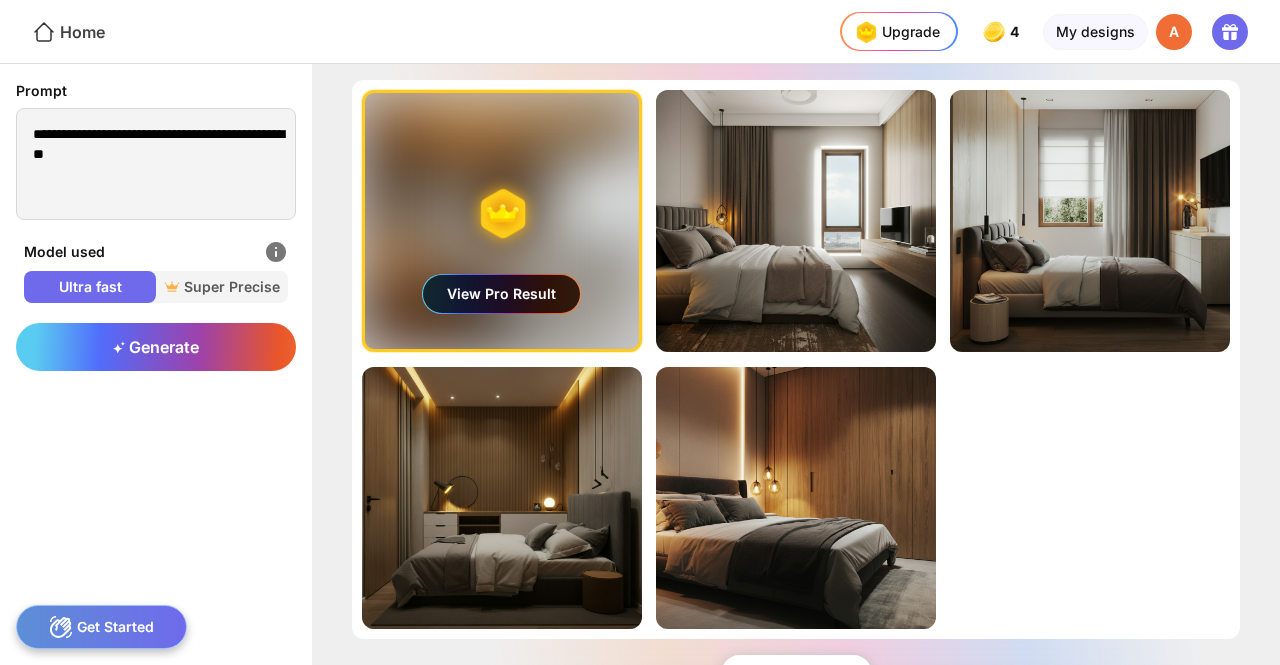 click on "Home" 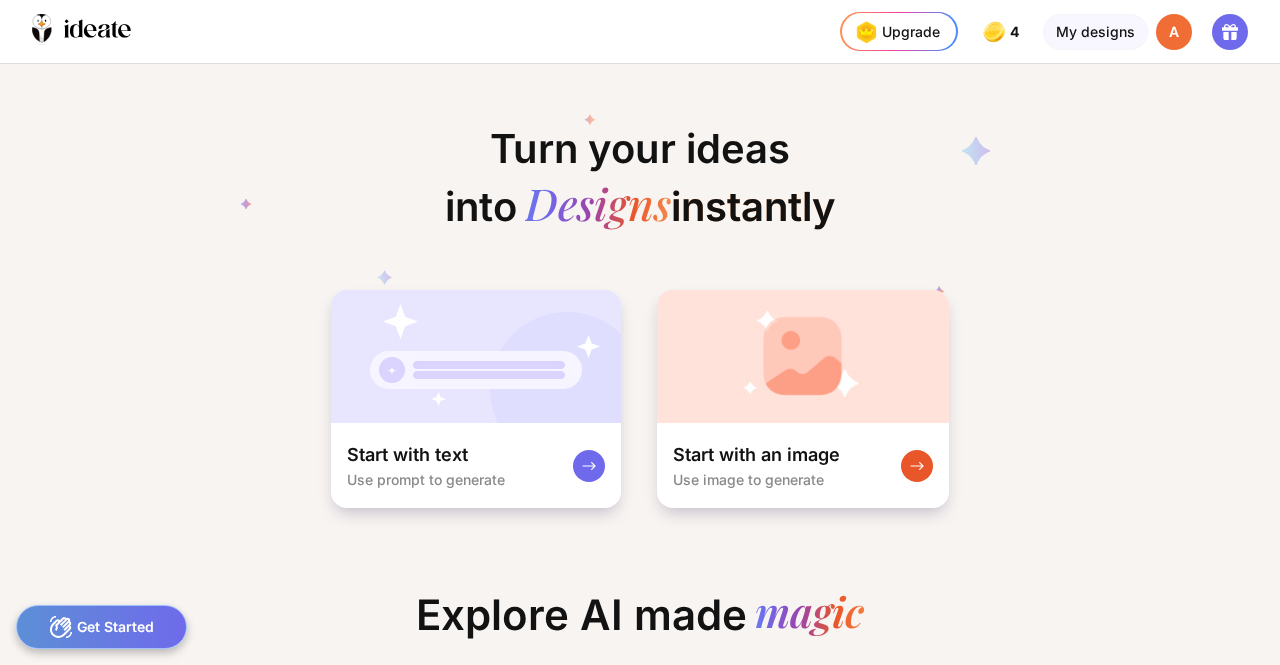 scroll, scrollTop: 0, scrollLeft: 10, axis: horizontal 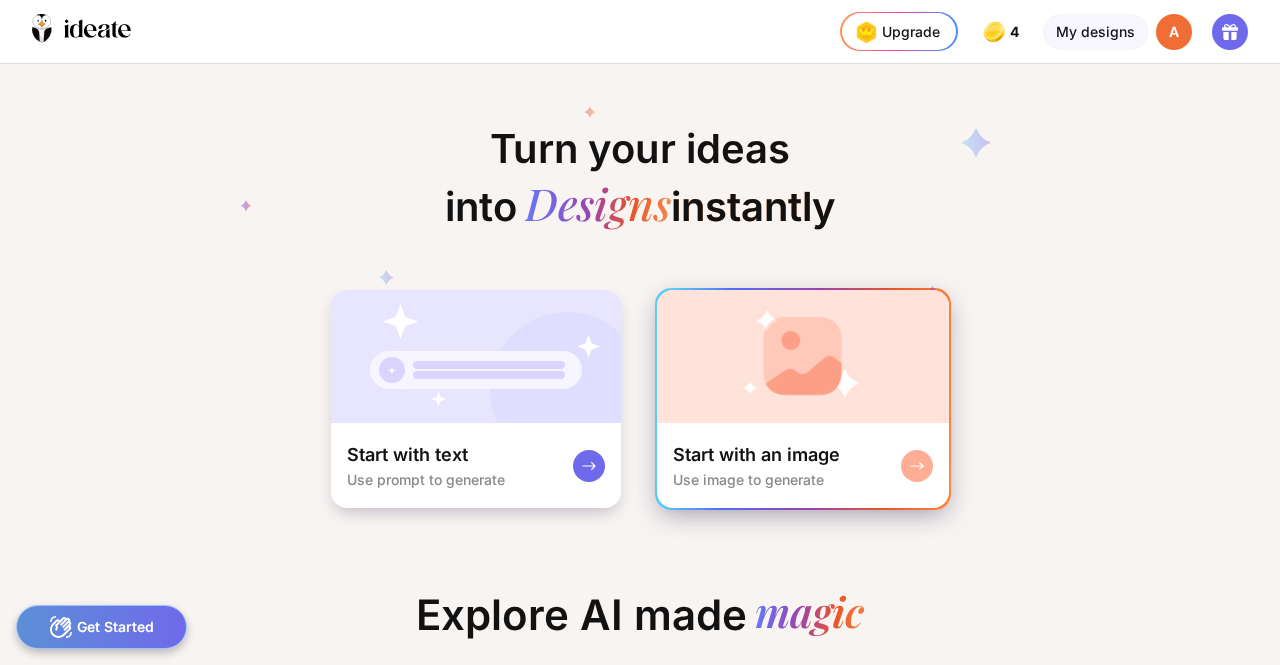 click at bounding box center (803, 356) 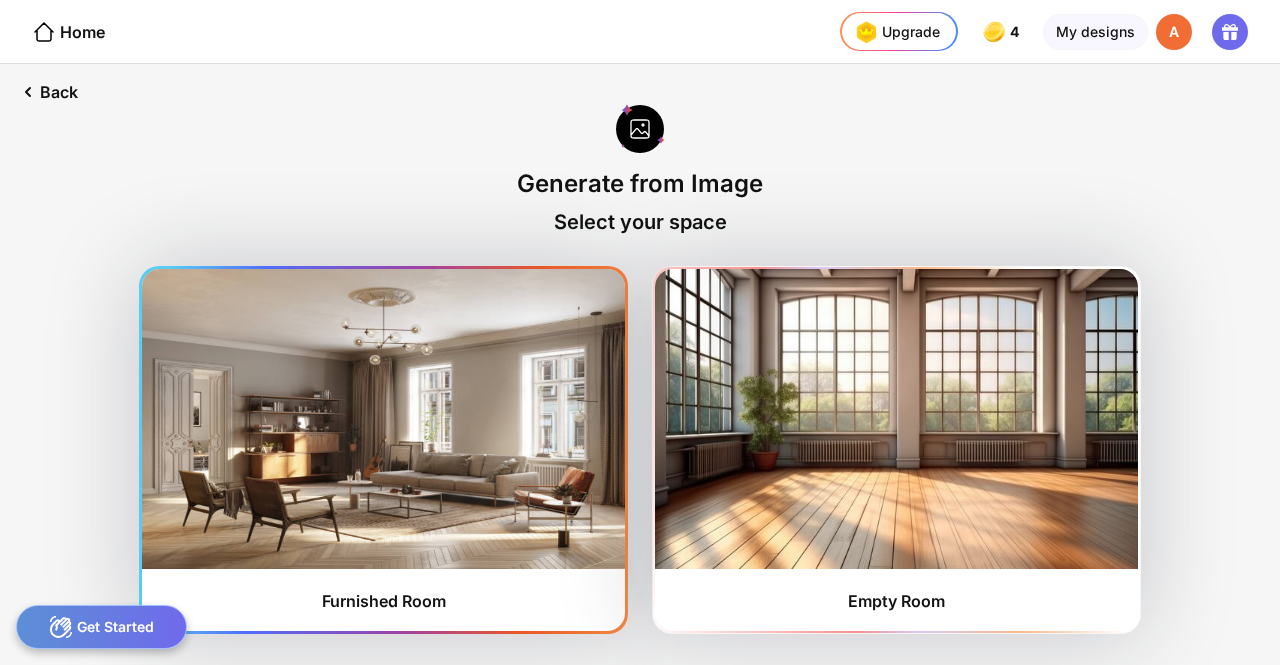 click at bounding box center (383, 419) 